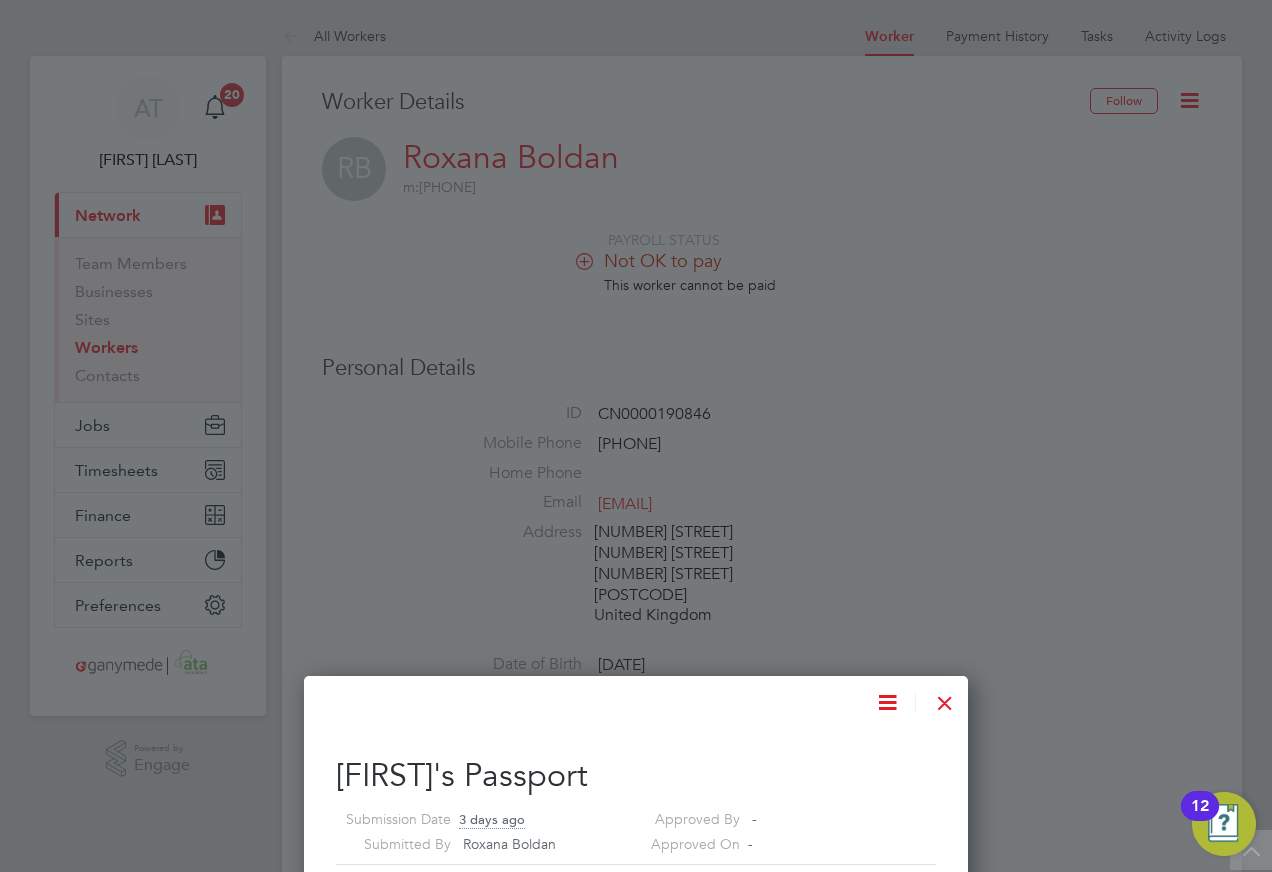 scroll, scrollTop: 600, scrollLeft: 0, axis: vertical 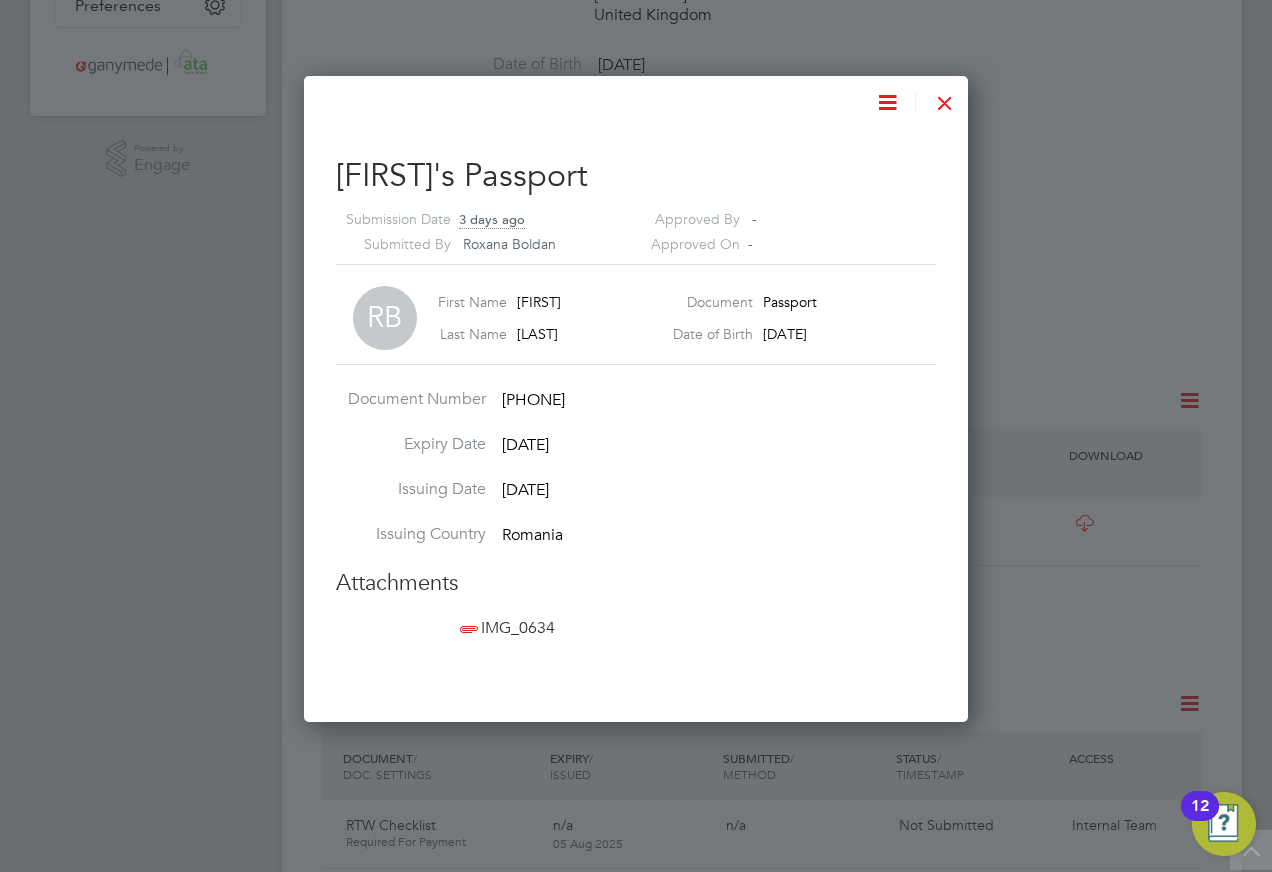 click at bounding box center (945, 98) 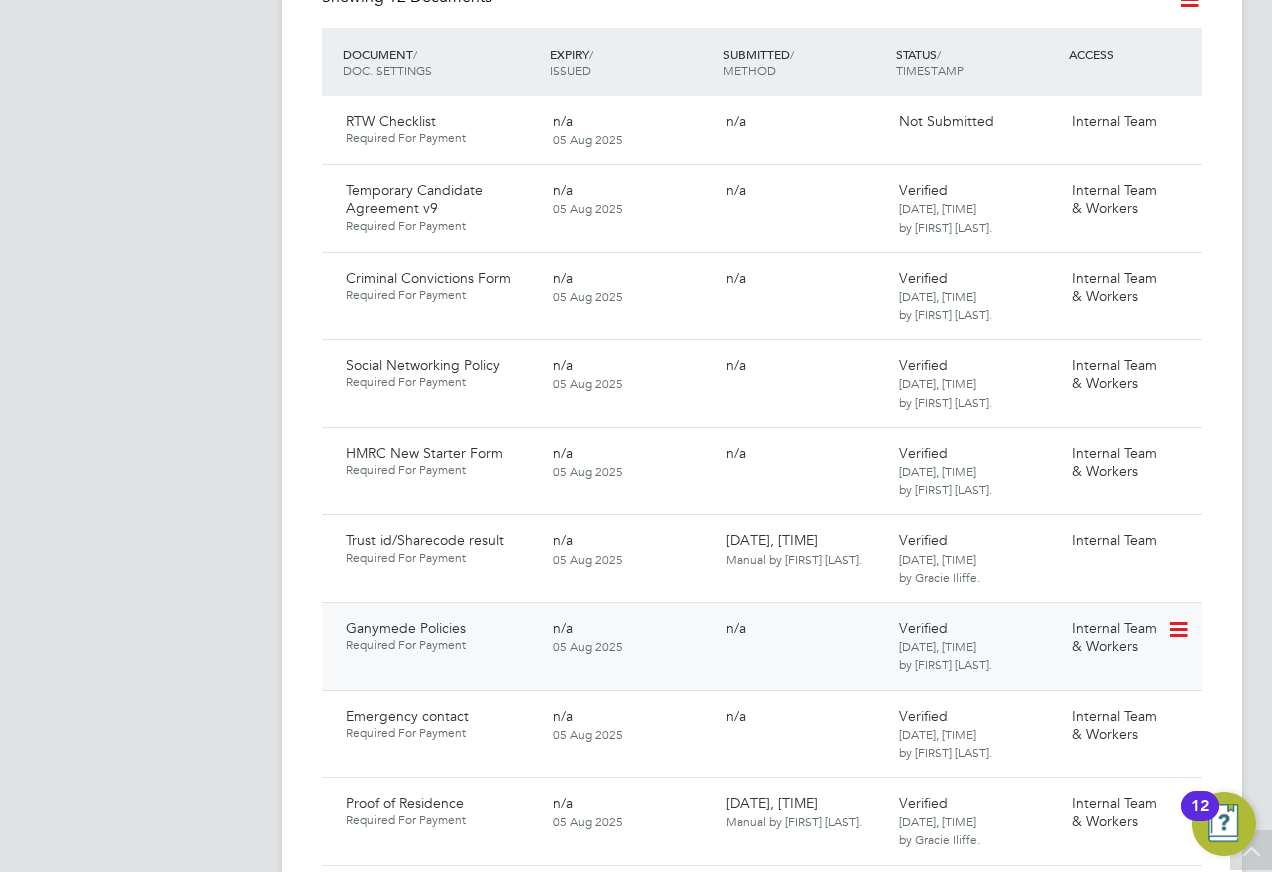 scroll, scrollTop: 1600, scrollLeft: 0, axis: vertical 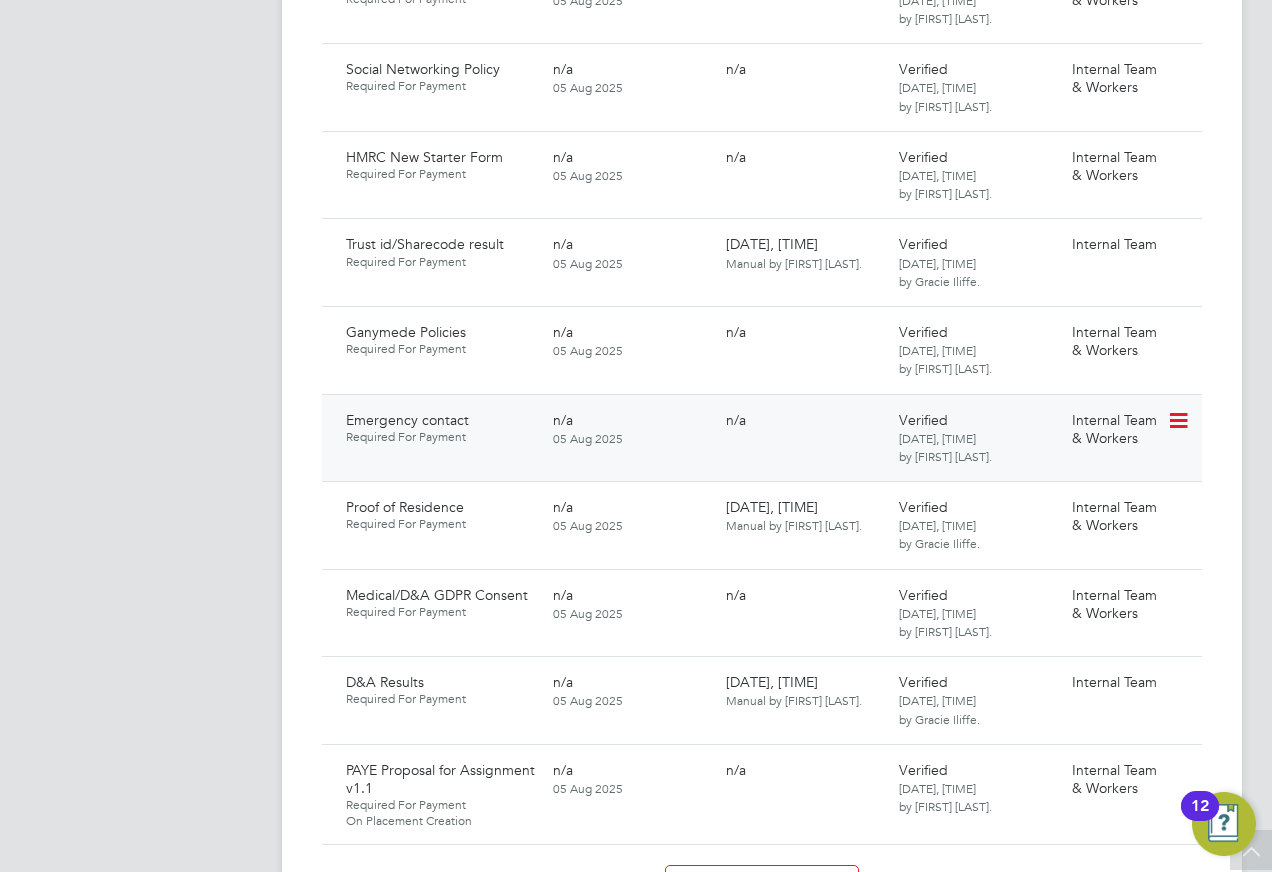 click 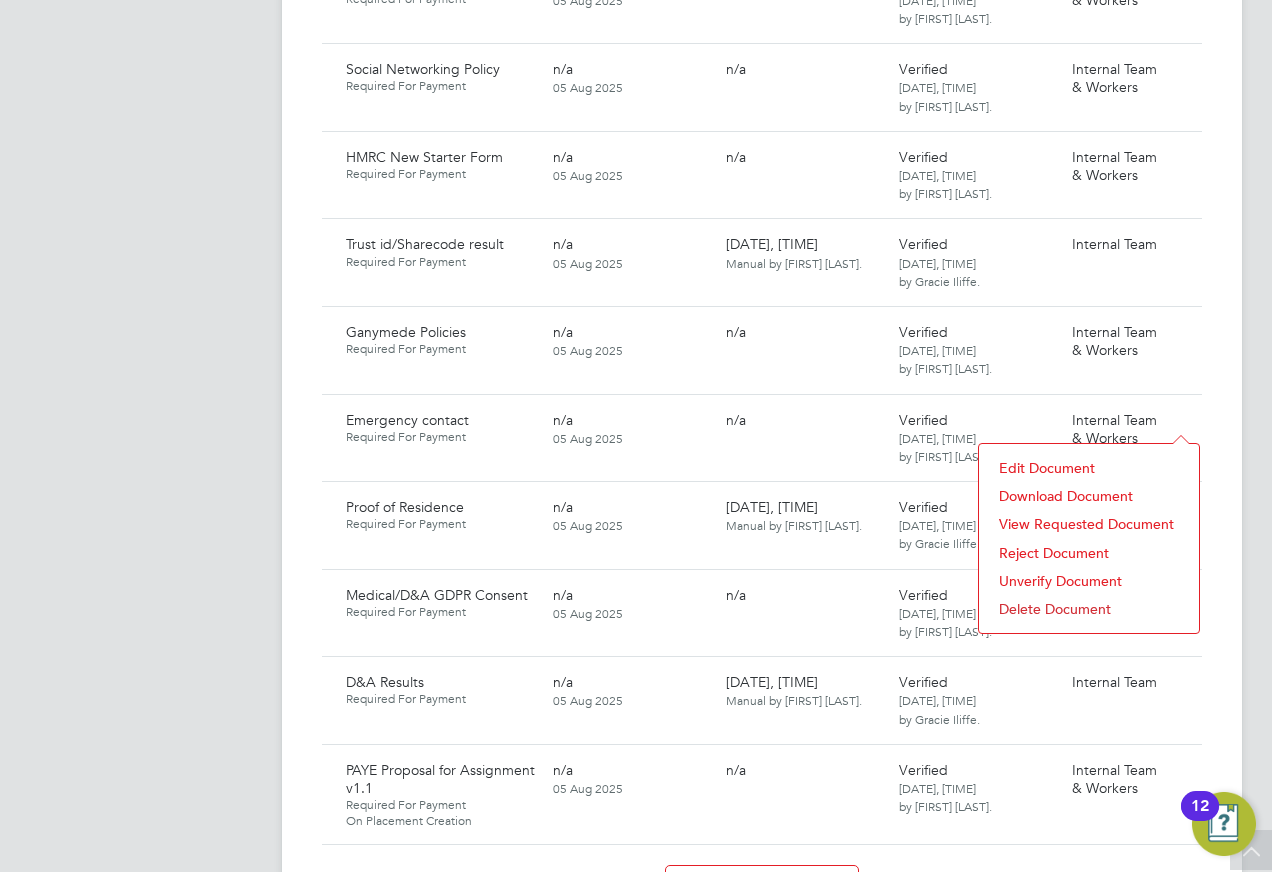 click on "Download Document" 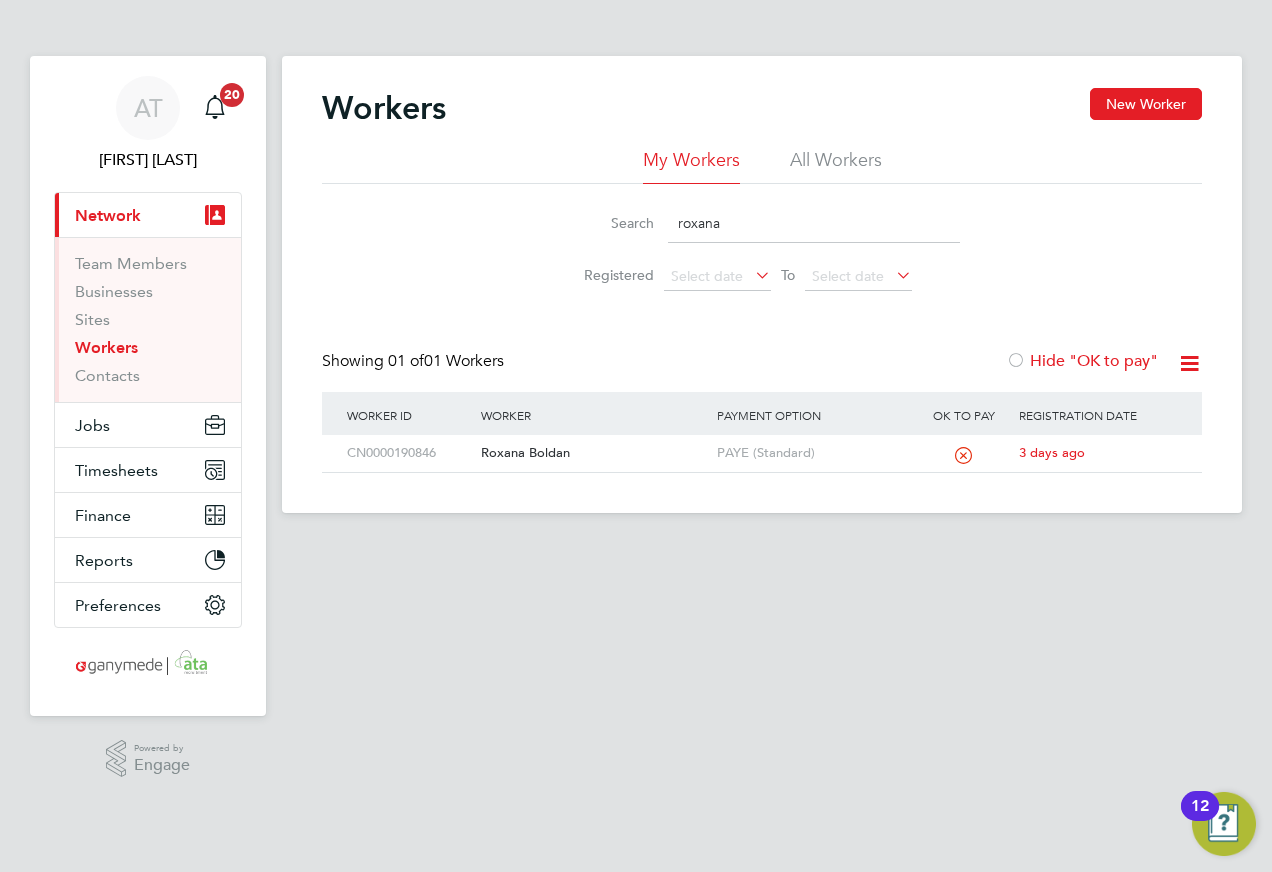 scroll, scrollTop: 0, scrollLeft: 0, axis: both 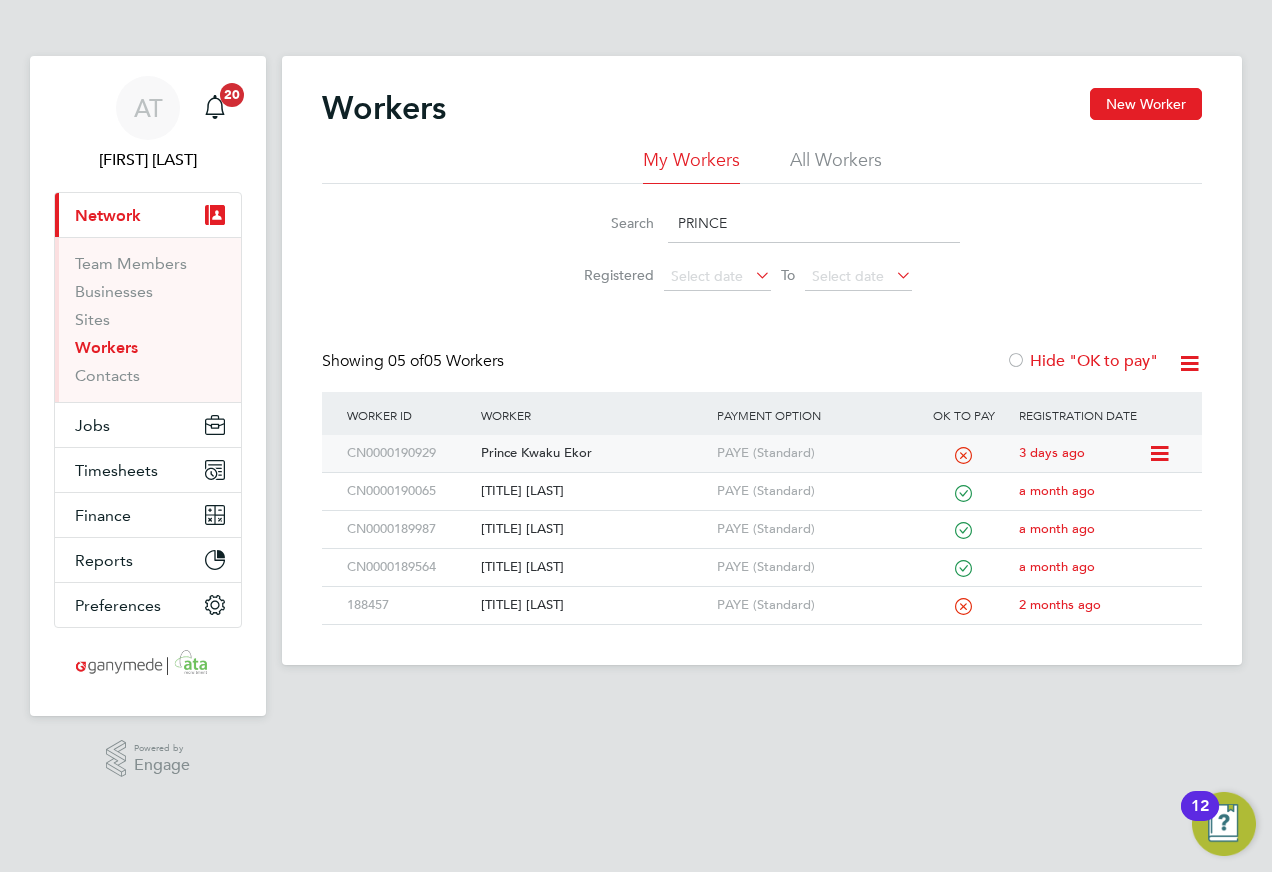 click on "Prince Kwaku Ekor" 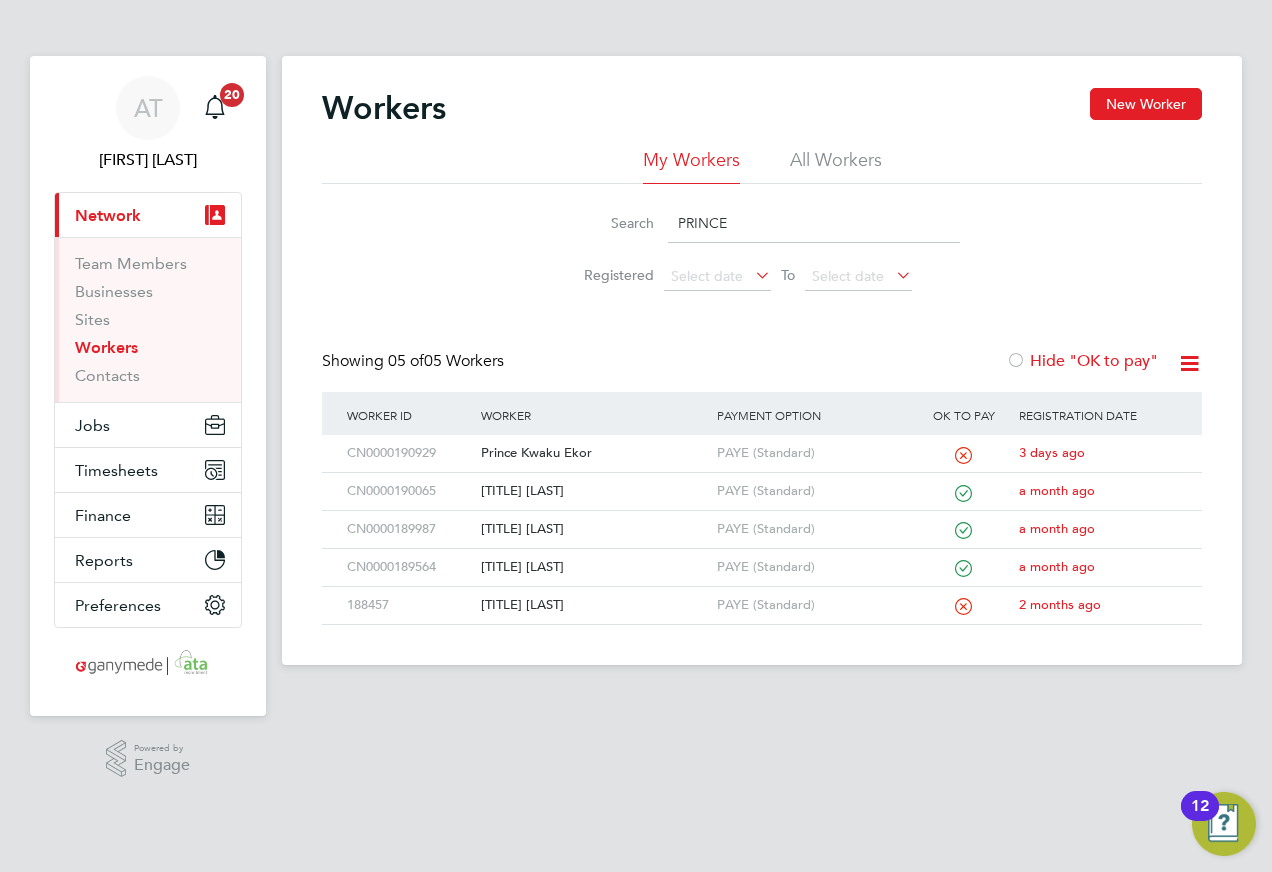drag, startPoint x: 738, startPoint y: 216, endPoint x: 574, endPoint y: 216, distance: 164 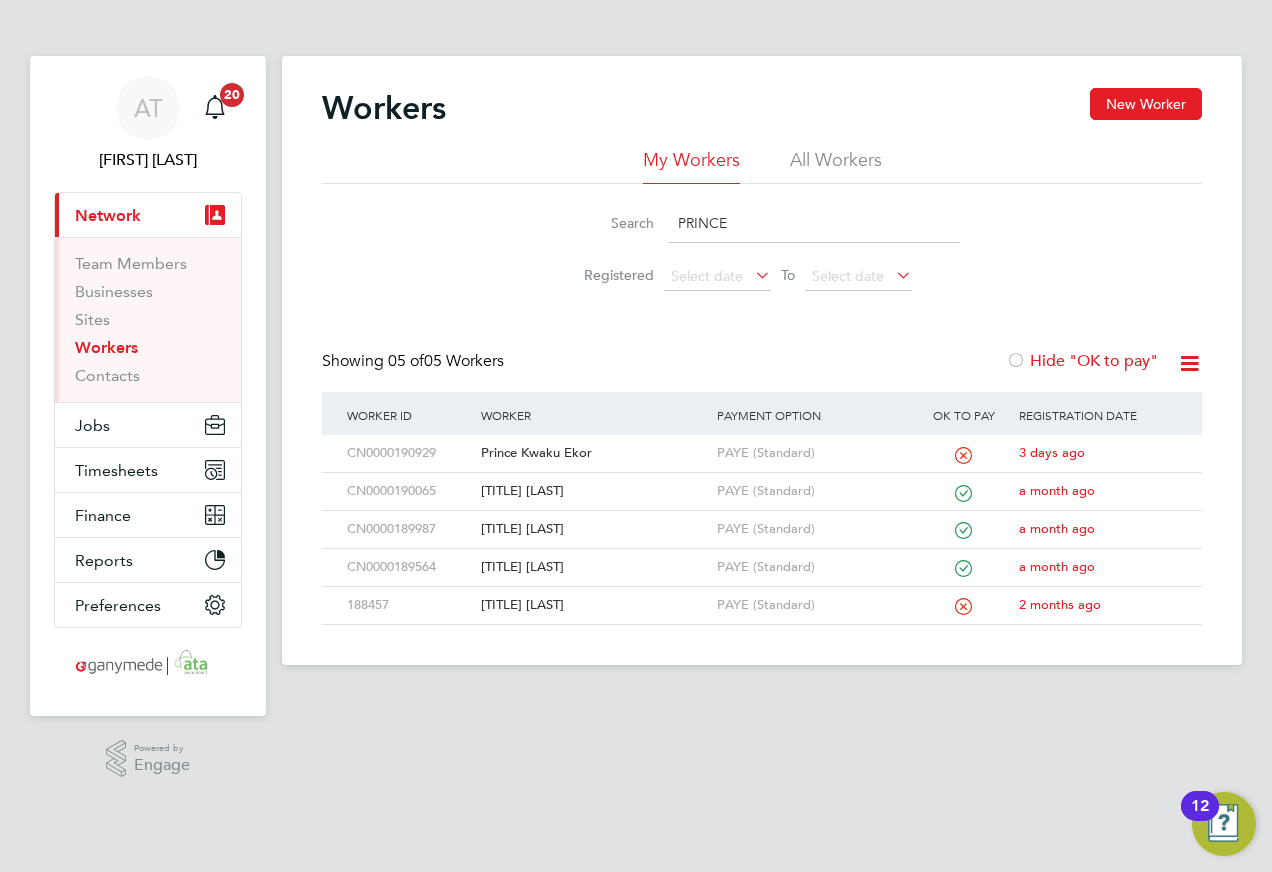 click on "Search   PRINCE" 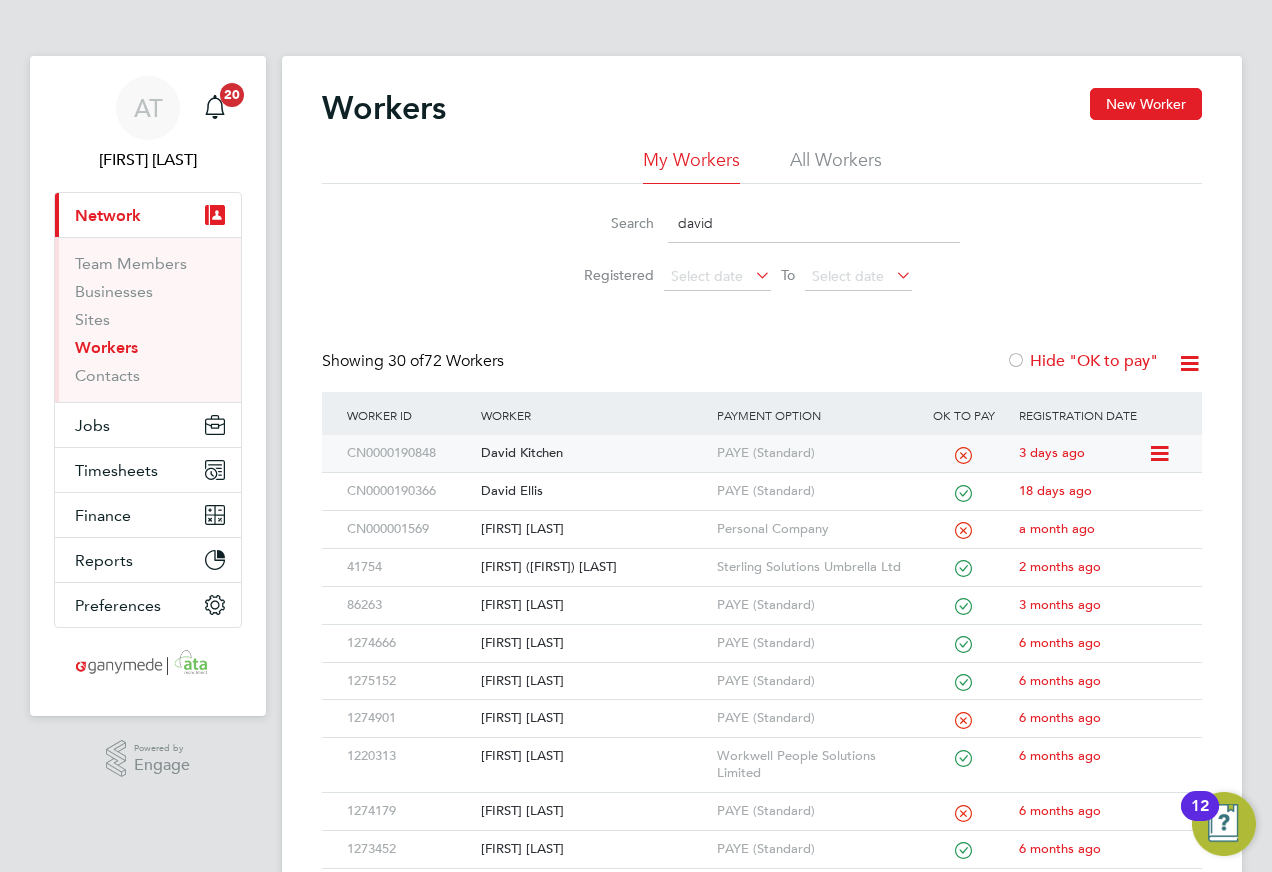 type on "david" 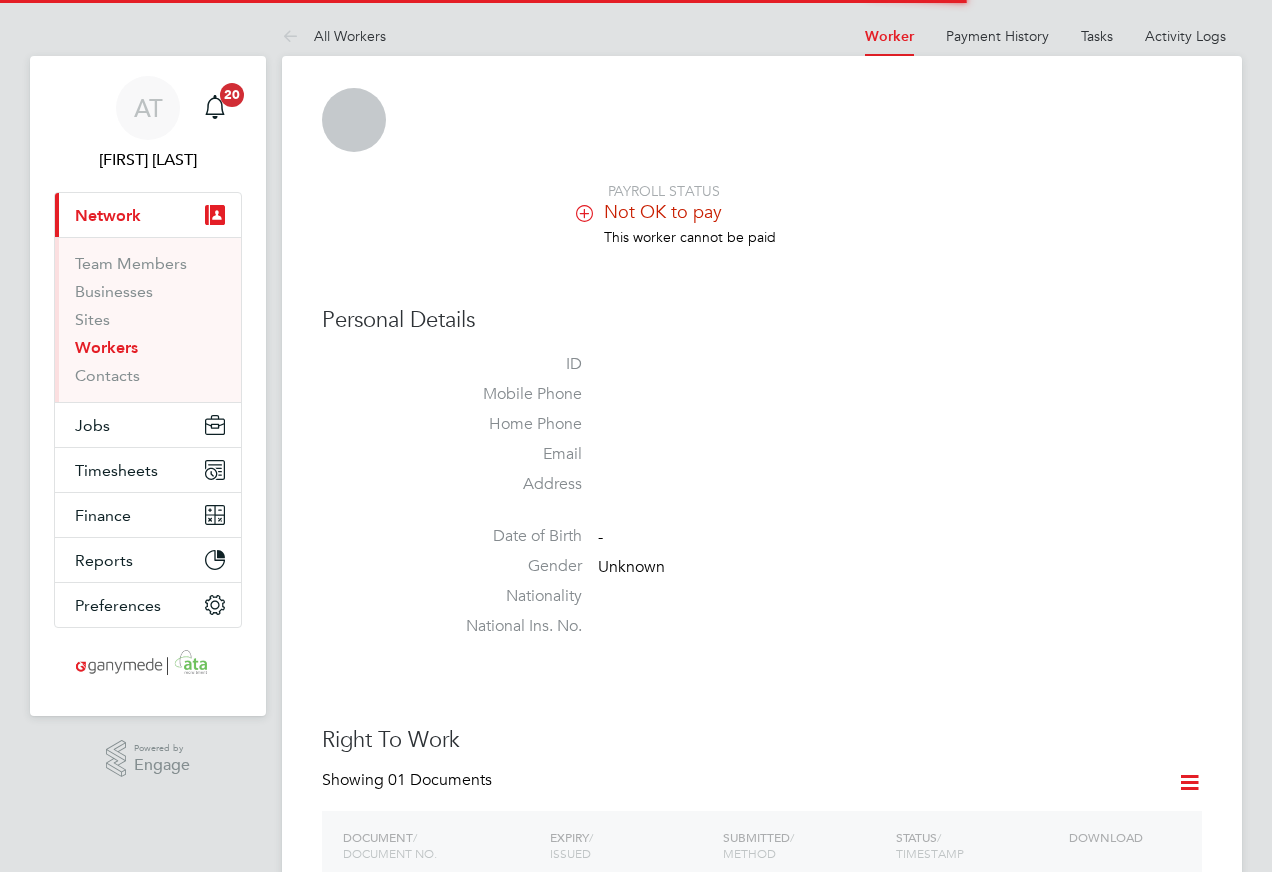 scroll, scrollTop: 0, scrollLeft: 0, axis: both 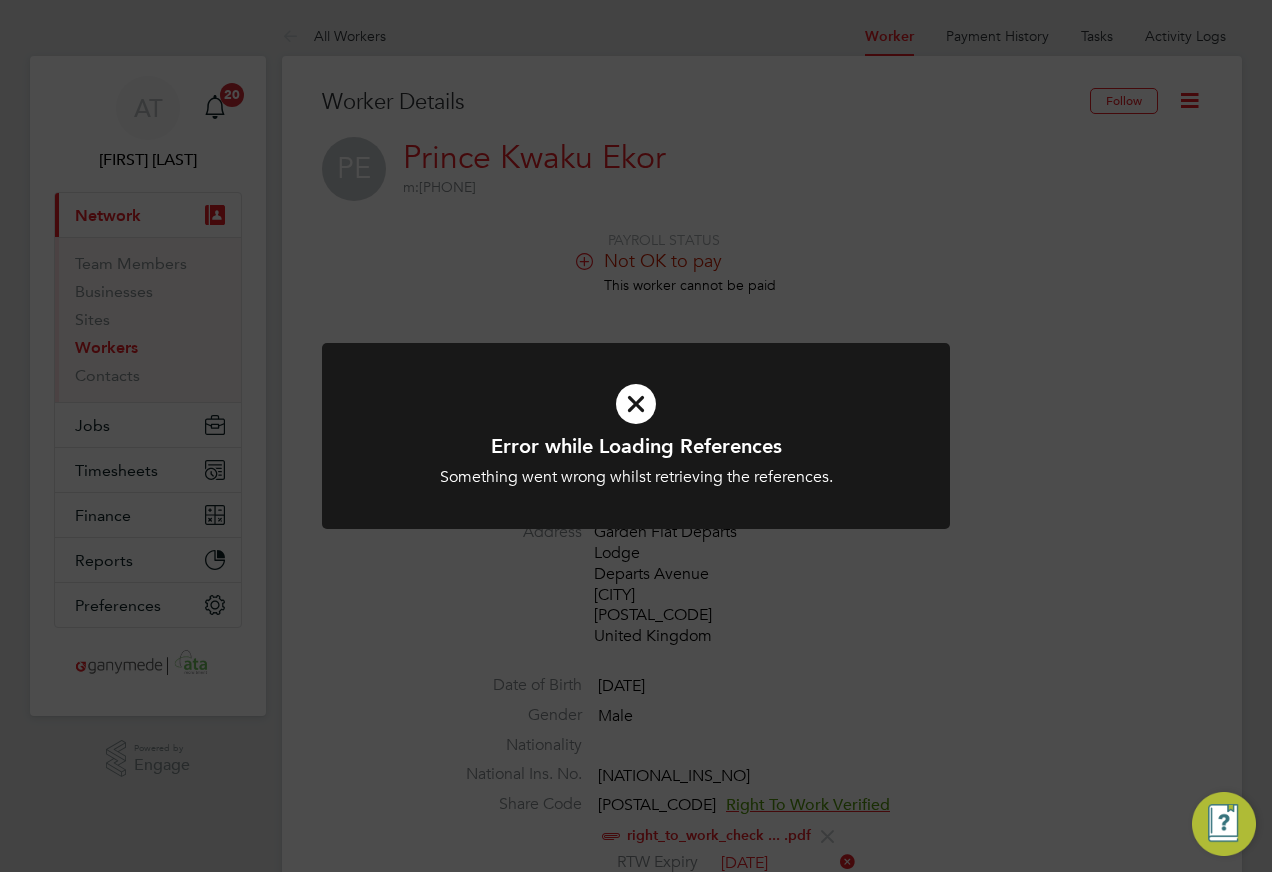 click at bounding box center (636, 404) 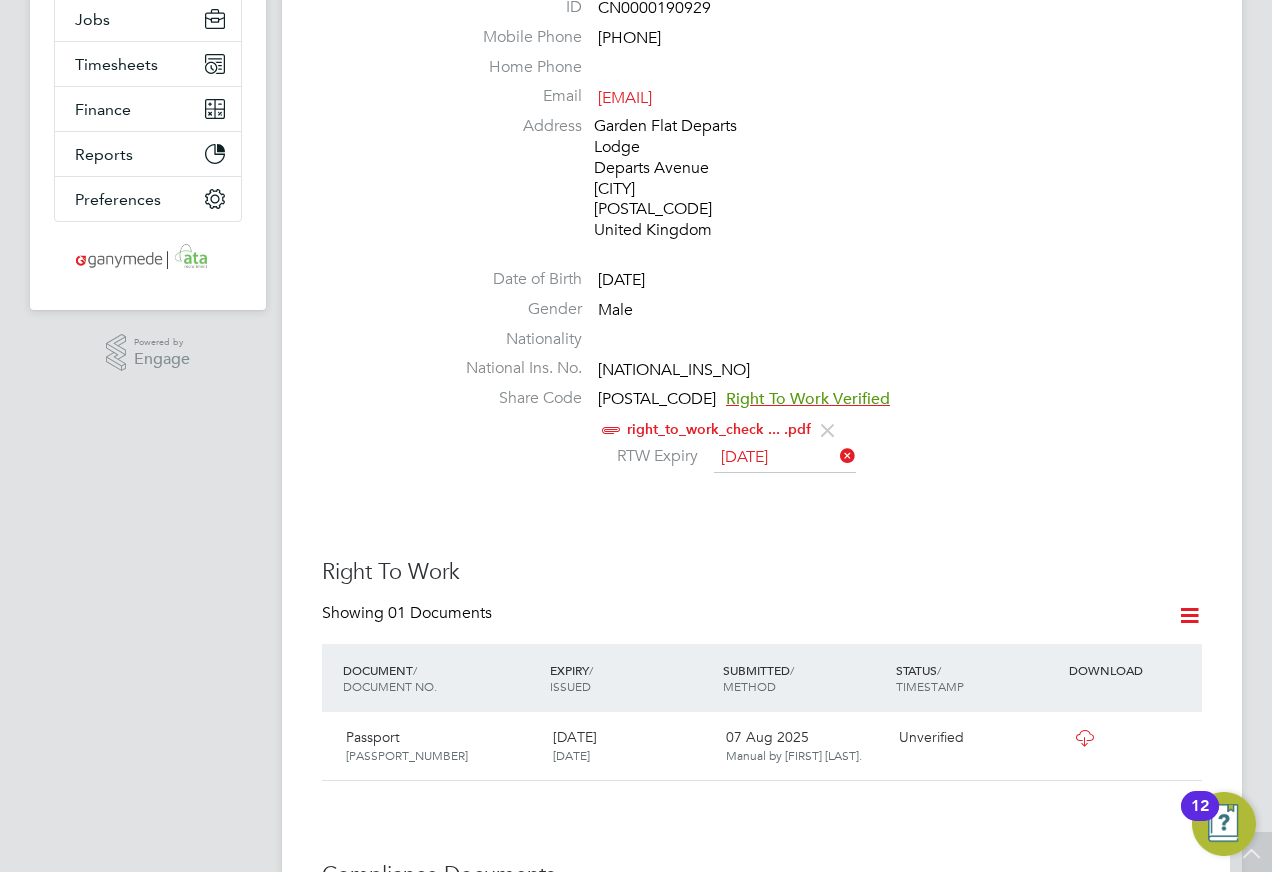 scroll, scrollTop: 500, scrollLeft: 0, axis: vertical 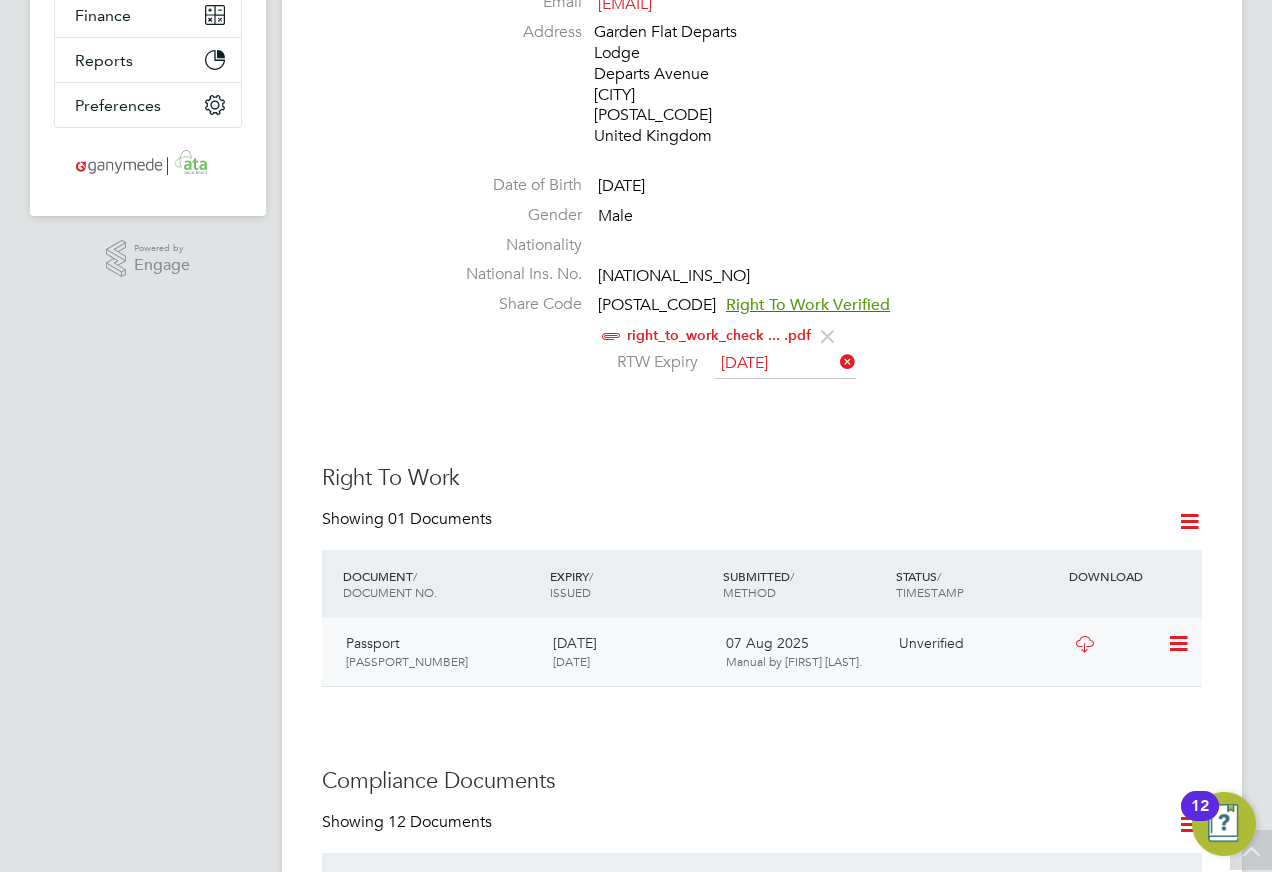 click 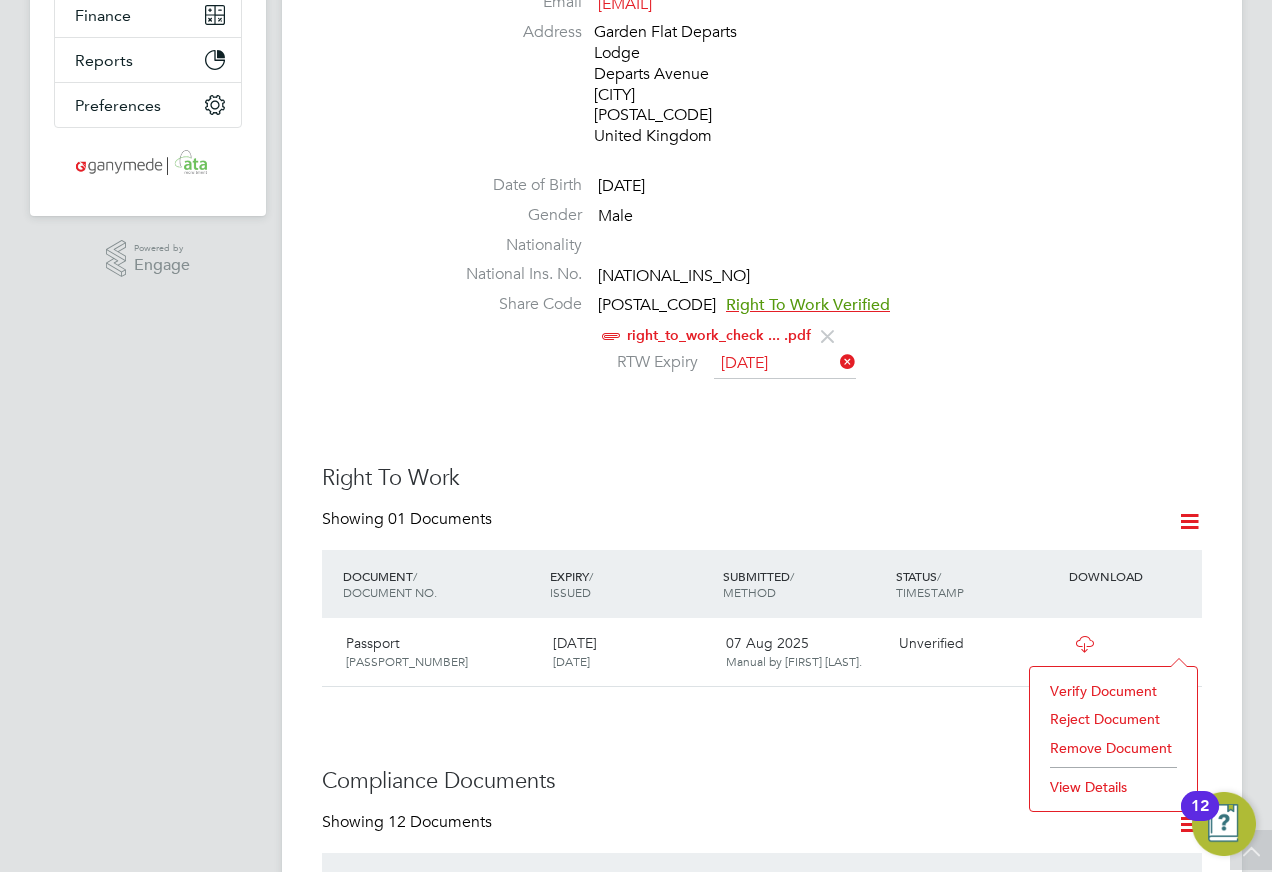 drag, startPoint x: 1071, startPoint y: 785, endPoint x: 998, endPoint y: 710, distance: 104.66136 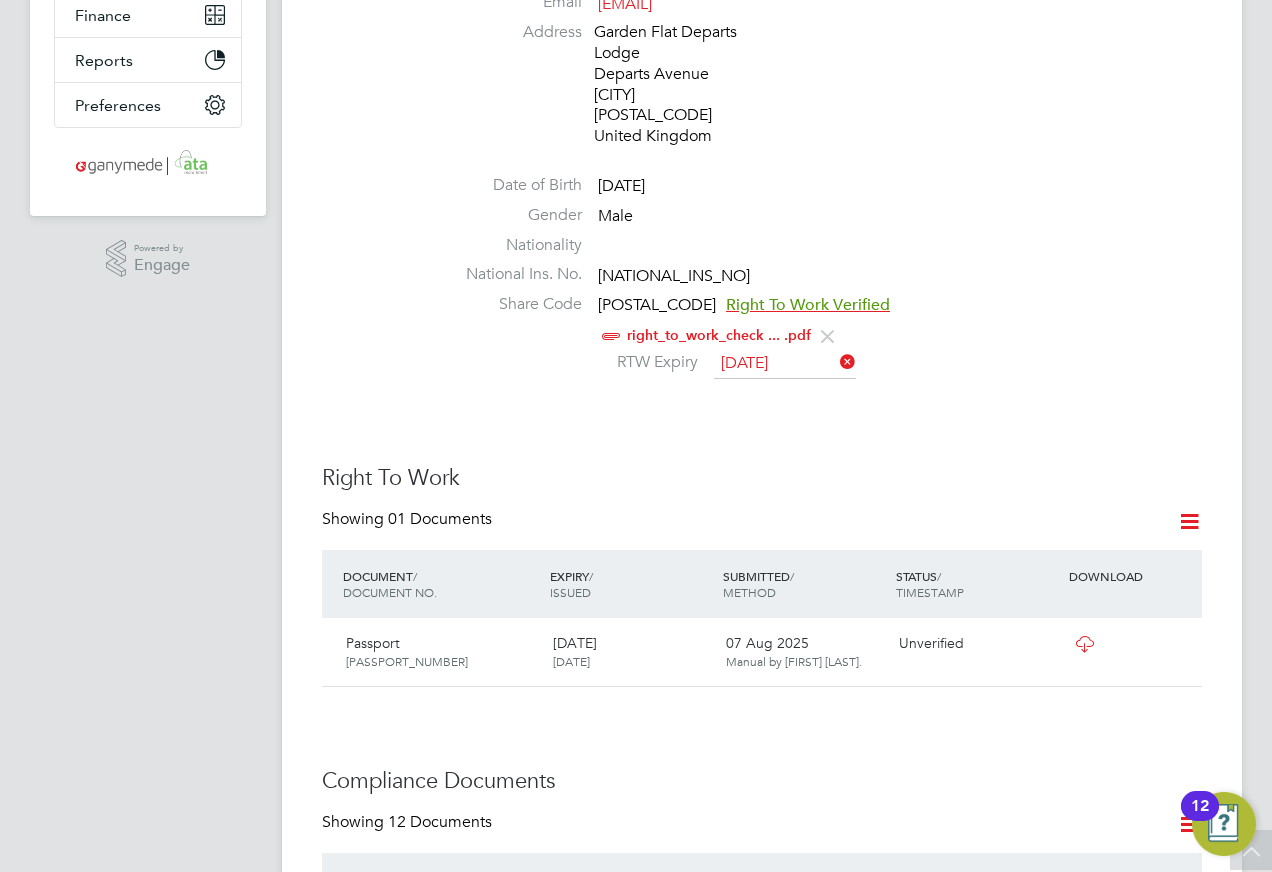 scroll, scrollTop: 10, scrollLeft: 10, axis: both 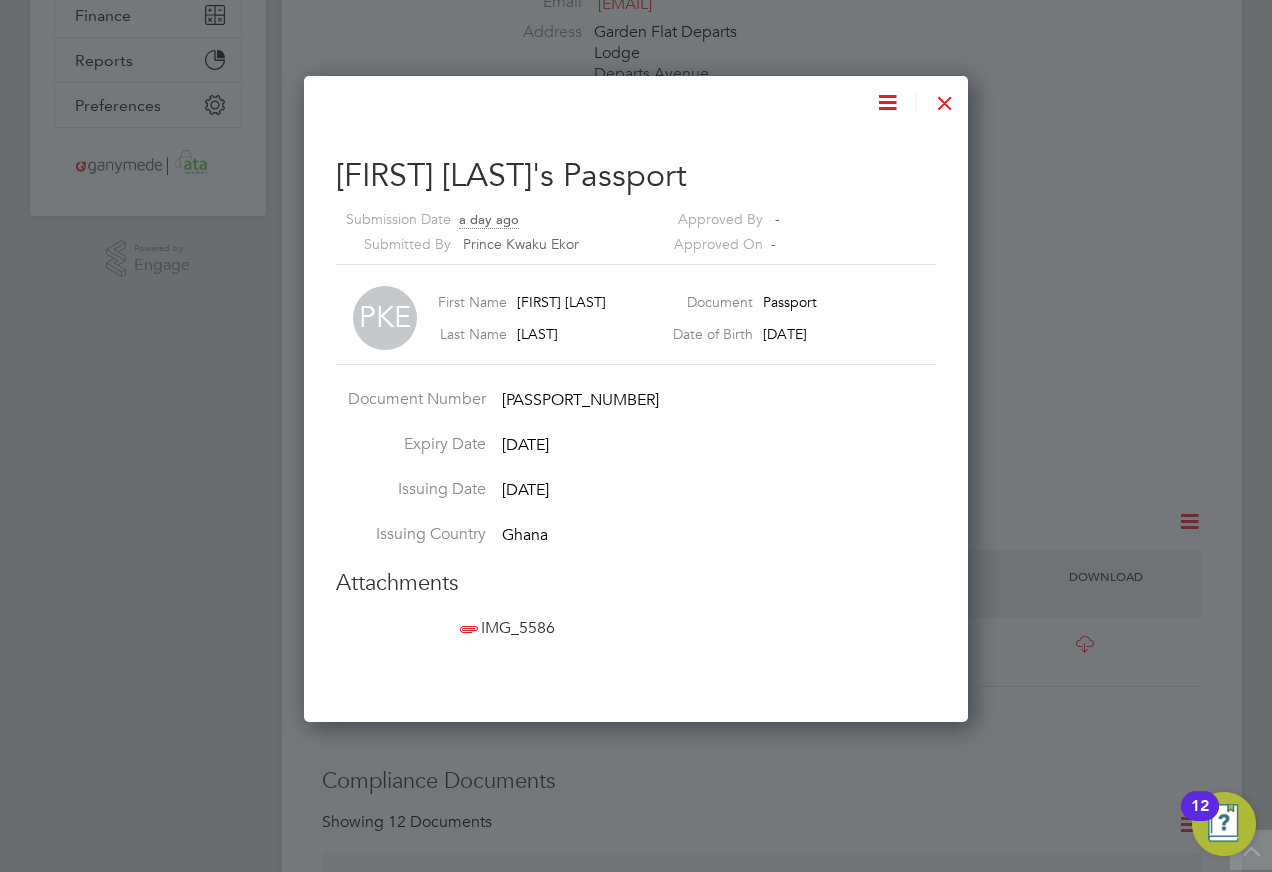 click on "IMG_5586" at bounding box center (505, 628) 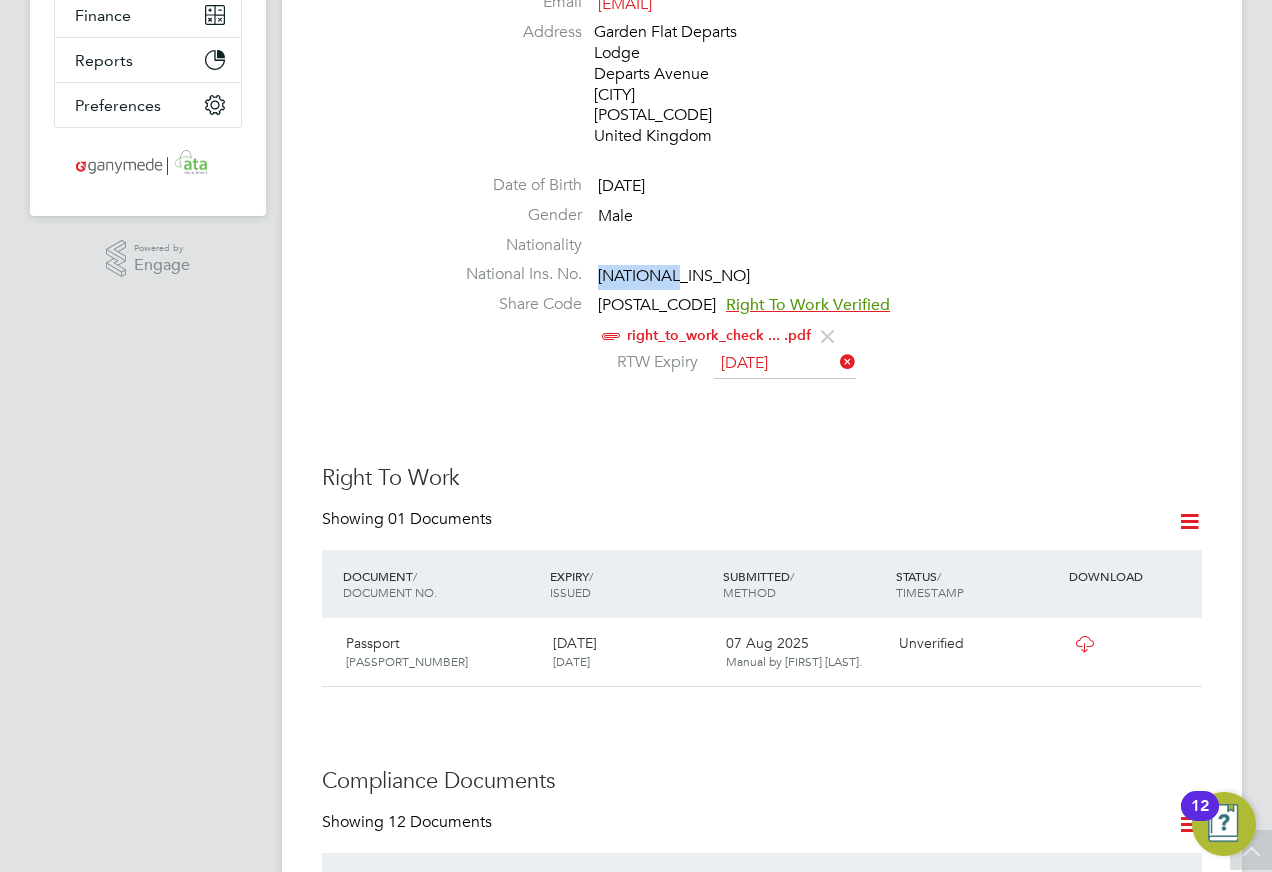 drag, startPoint x: 693, startPoint y: 275, endPoint x: 599, endPoint y: 274, distance: 94.00532 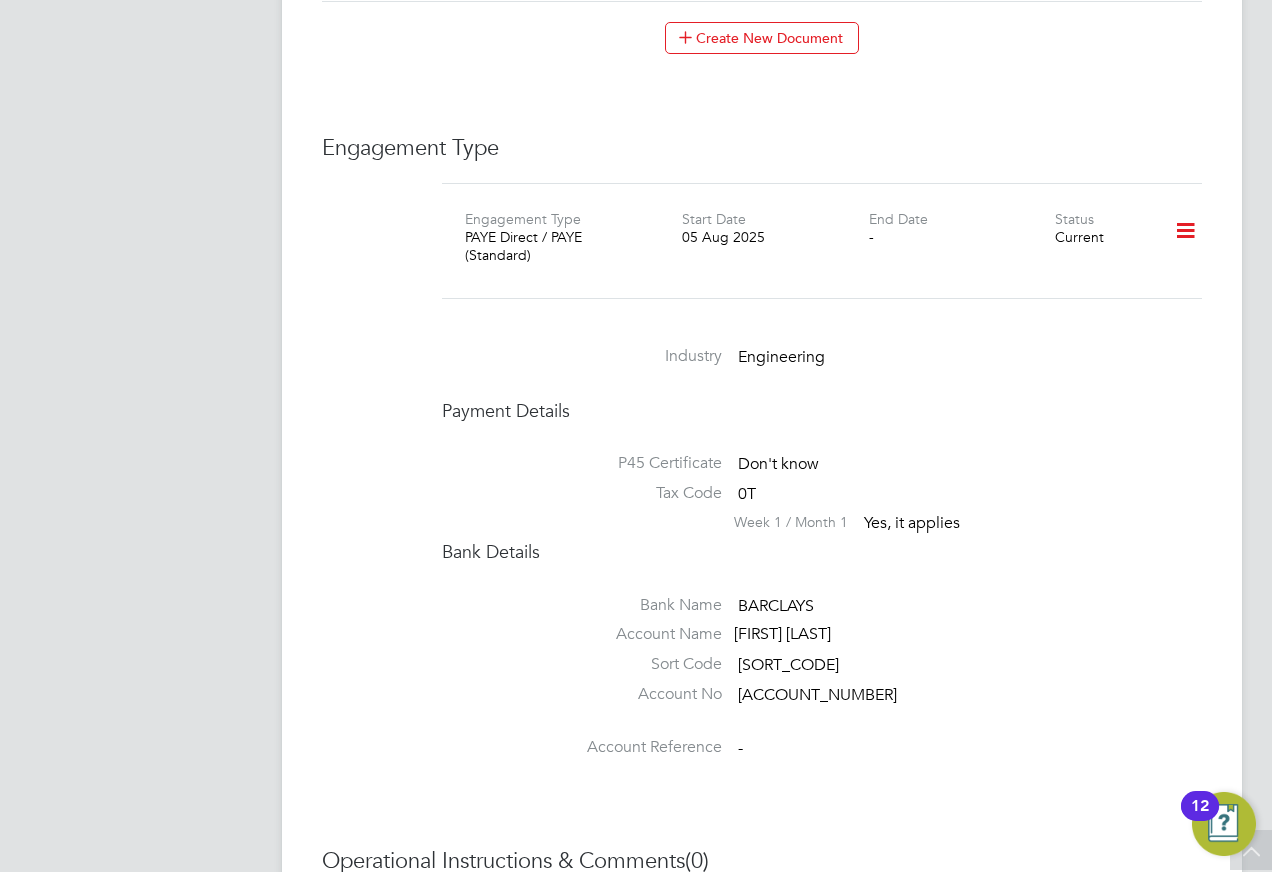 scroll, scrollTop: 2700, scrollLeft: 0, axis: vertical 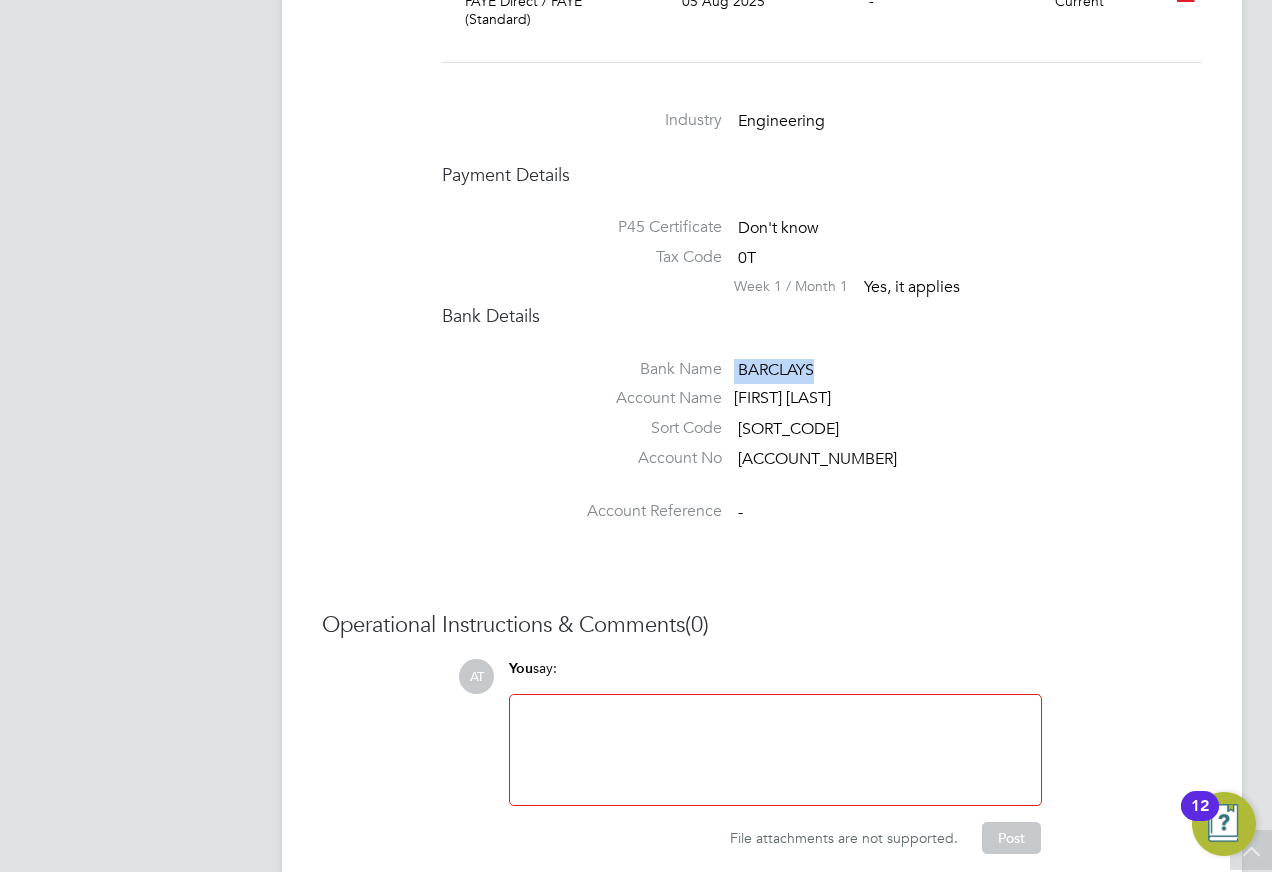 drag, startPoint x: 823, startPoint y: 376, endPoint x: 736, endPoint y: 385, distance: 87.46428 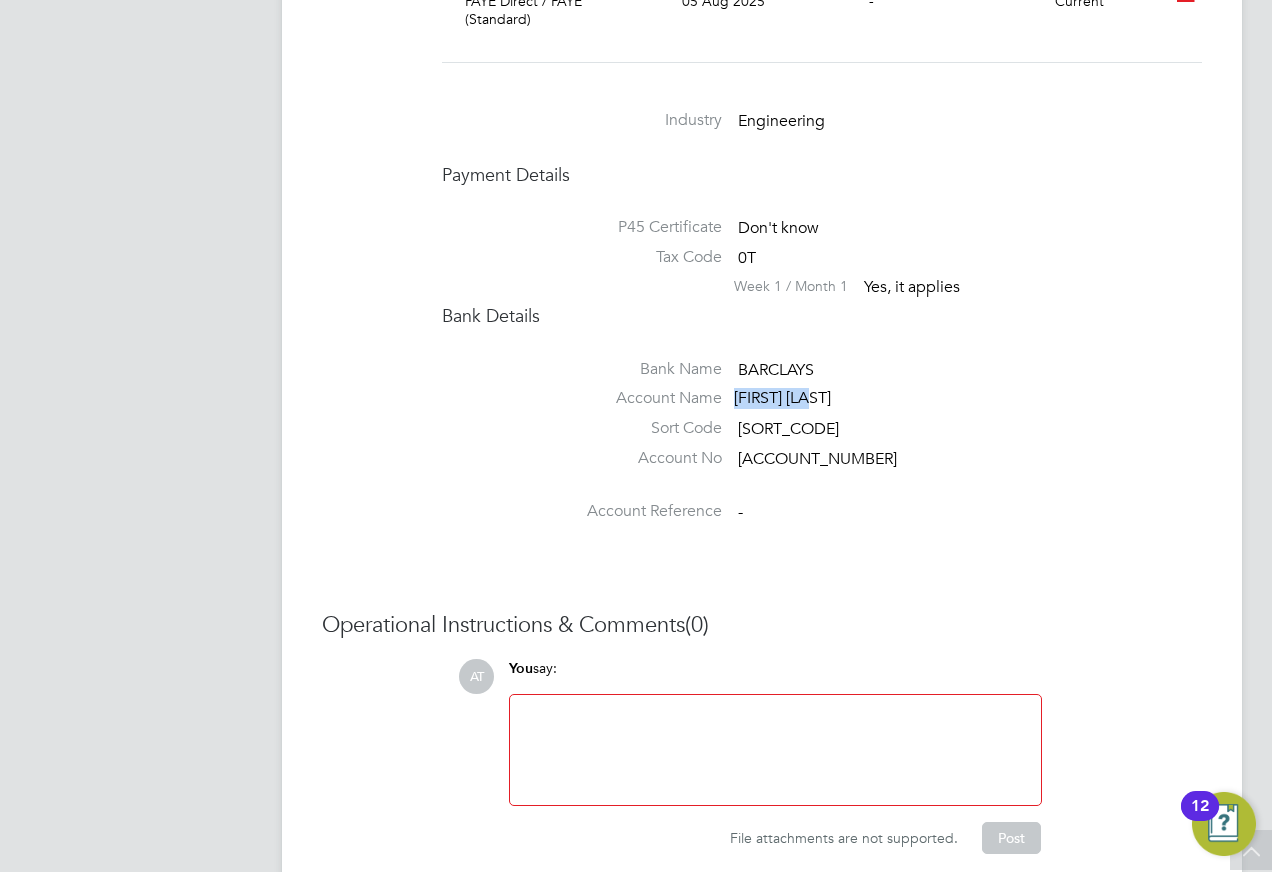 drag, startPoint x: 817, startPoint y: 405, endPoint x: 733, endPoint y: 408, distance: 84.05355 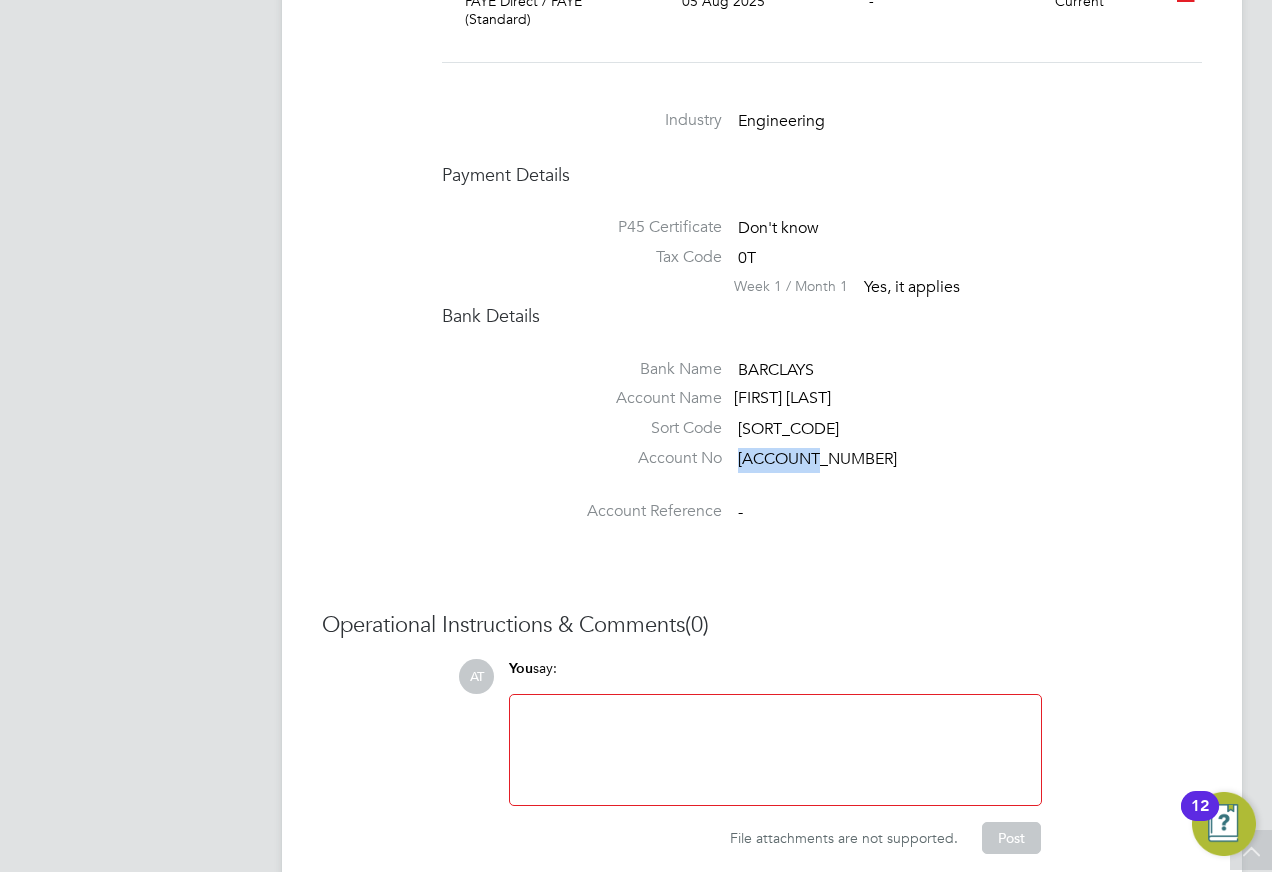 drag, startPoint x: 813, startPoint y: 473, endPoint x: 741, endPoint y: 476, distance: 72.06247 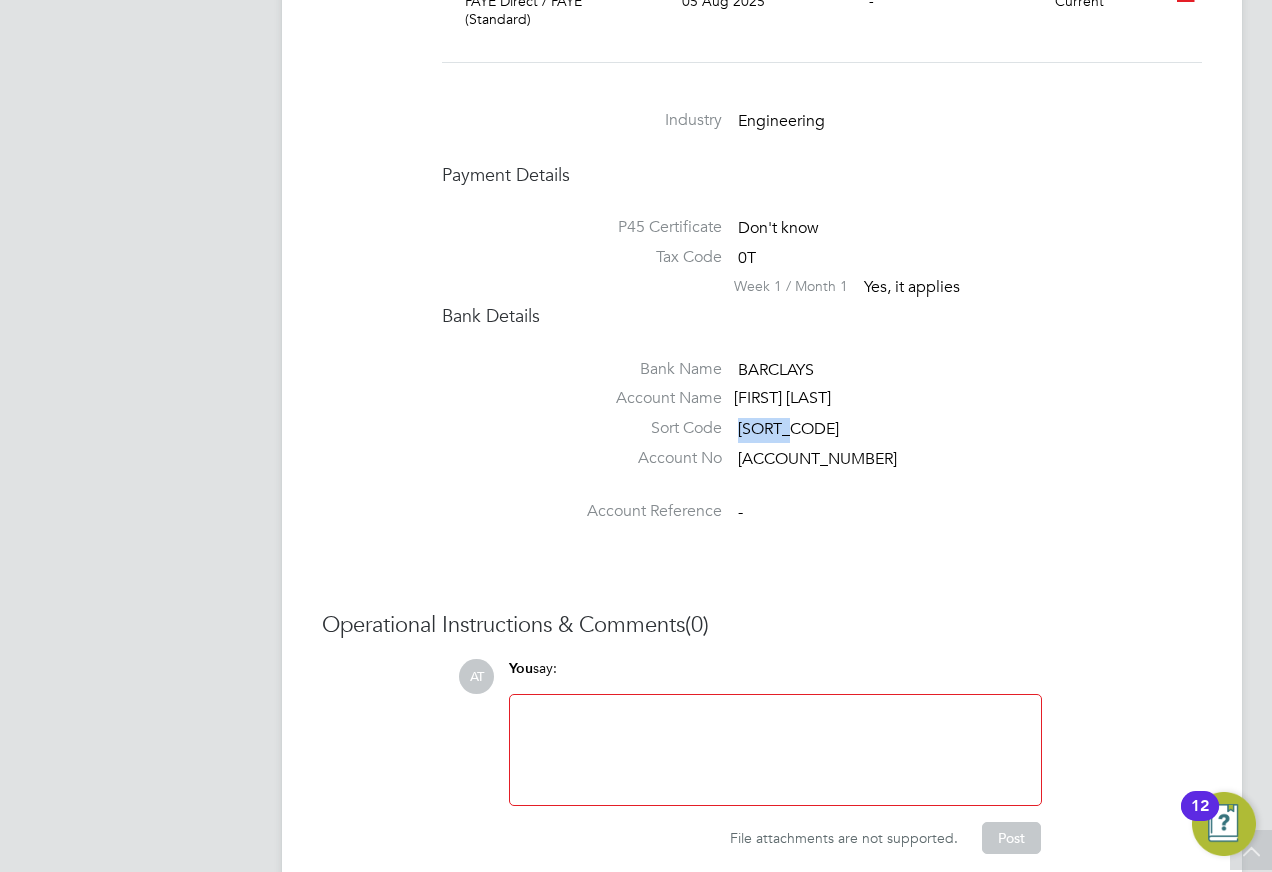 drag, startPoint x: 794, startPoint y: 437, endPoint x: 741, endPoint y: 443, distance: 53.338543 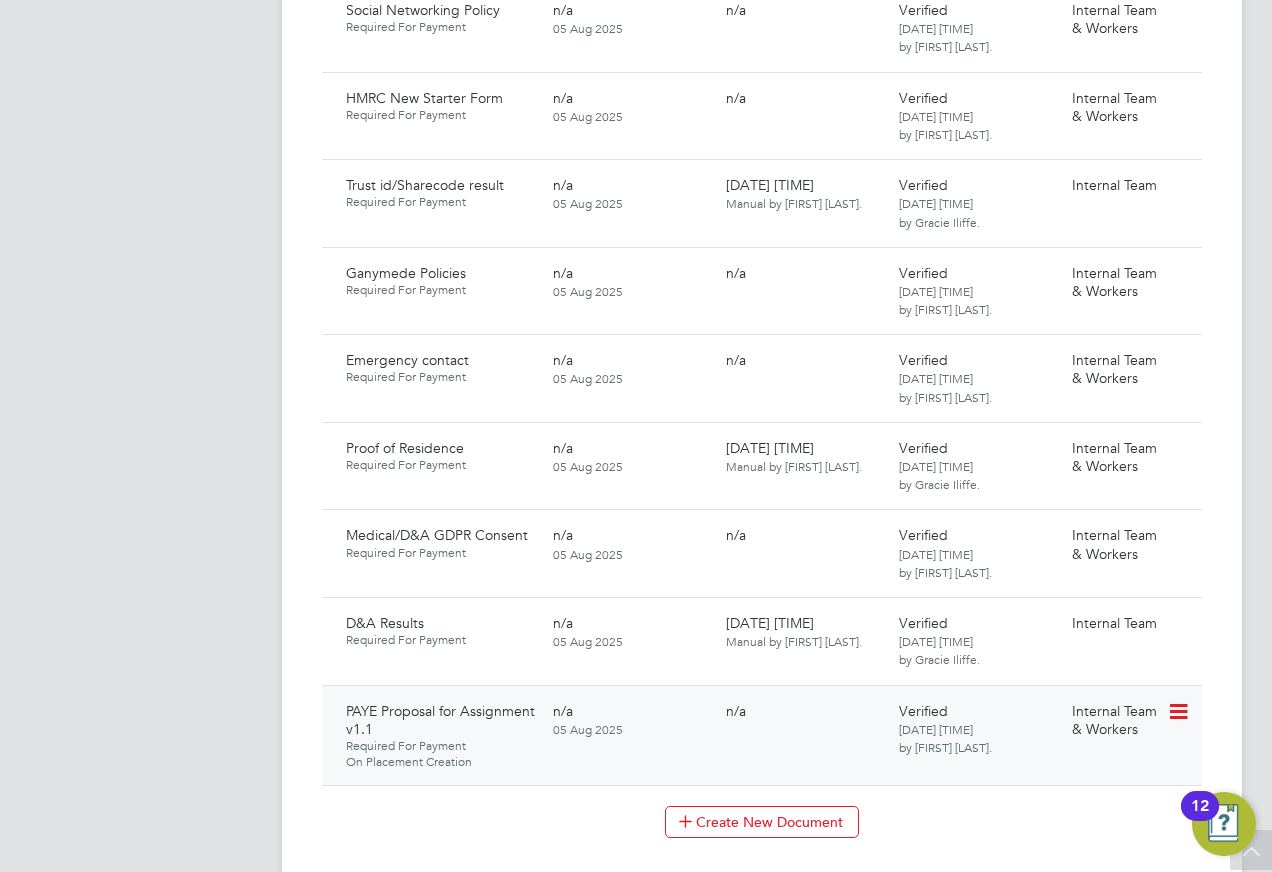 scroll, scrollTop: 1600, scrollLeft: 0, axis: vertical 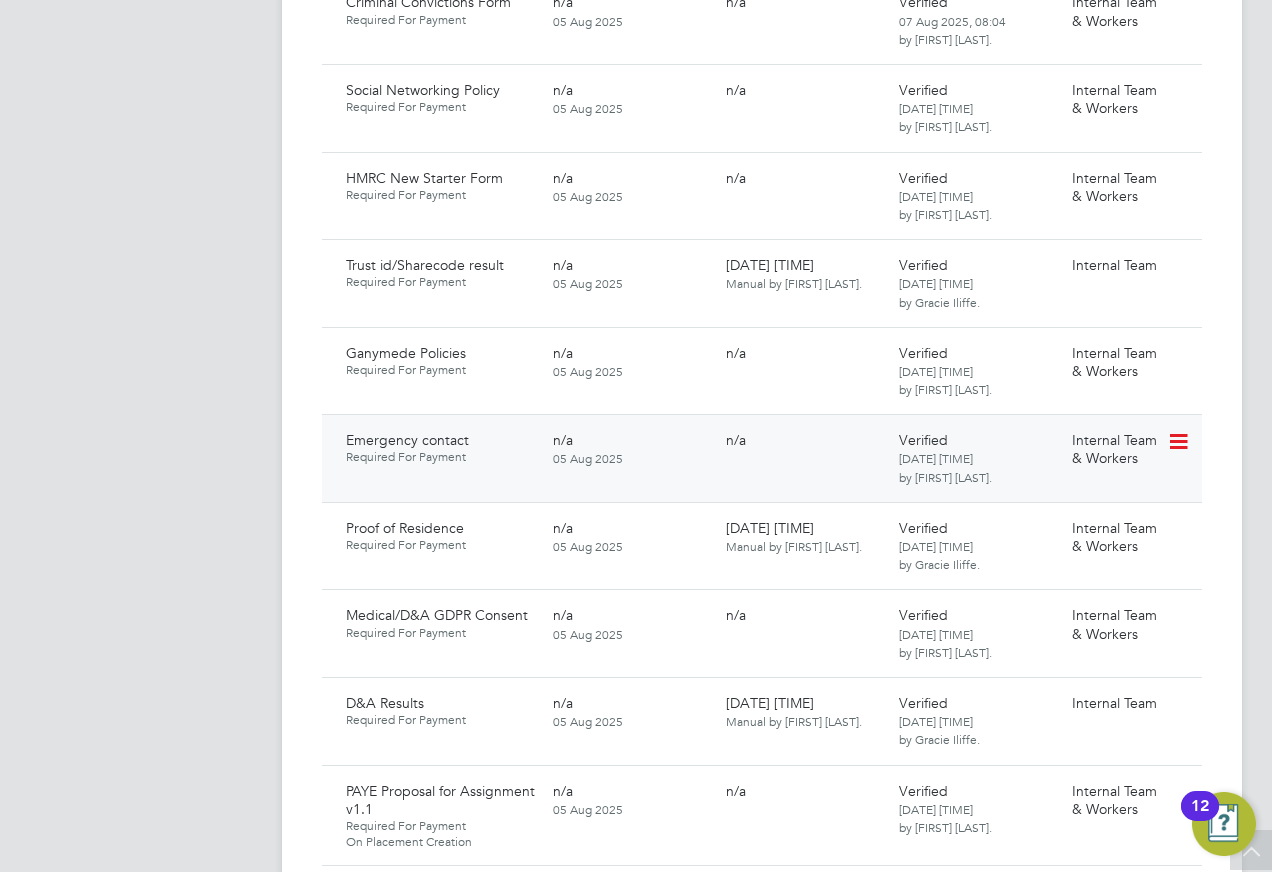 click 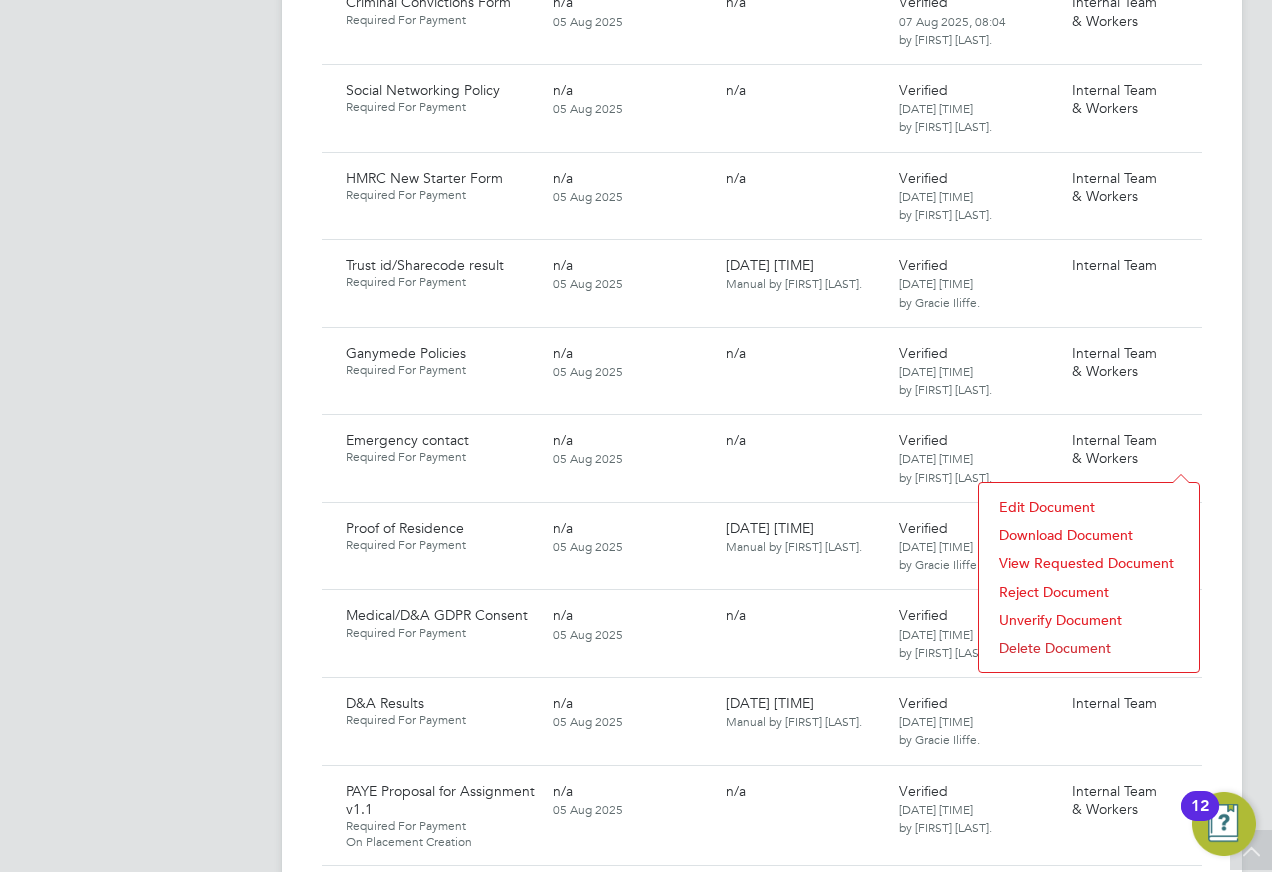 click on "Download Document" 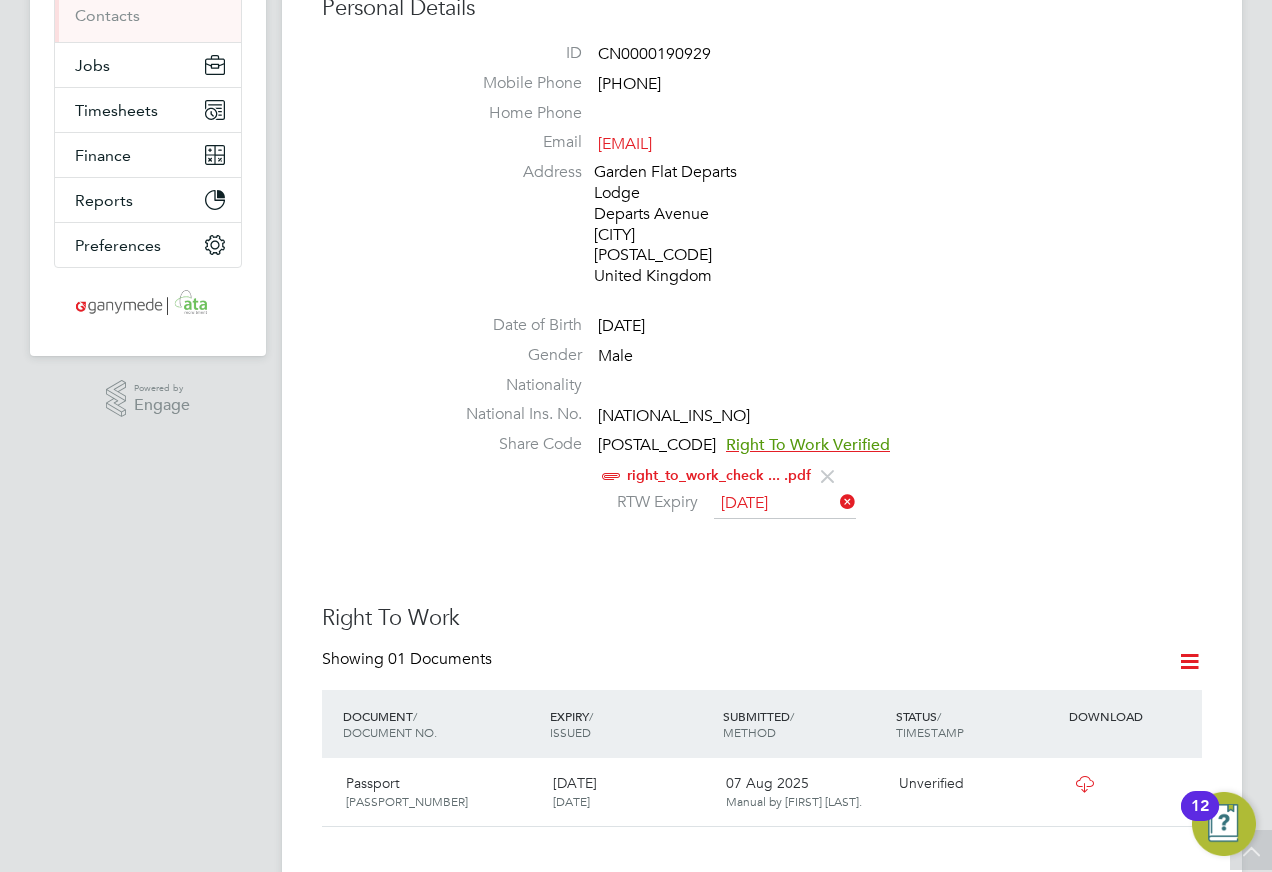 scroll, scrollTop: 300, scrollLeft: 0, axis: vertical 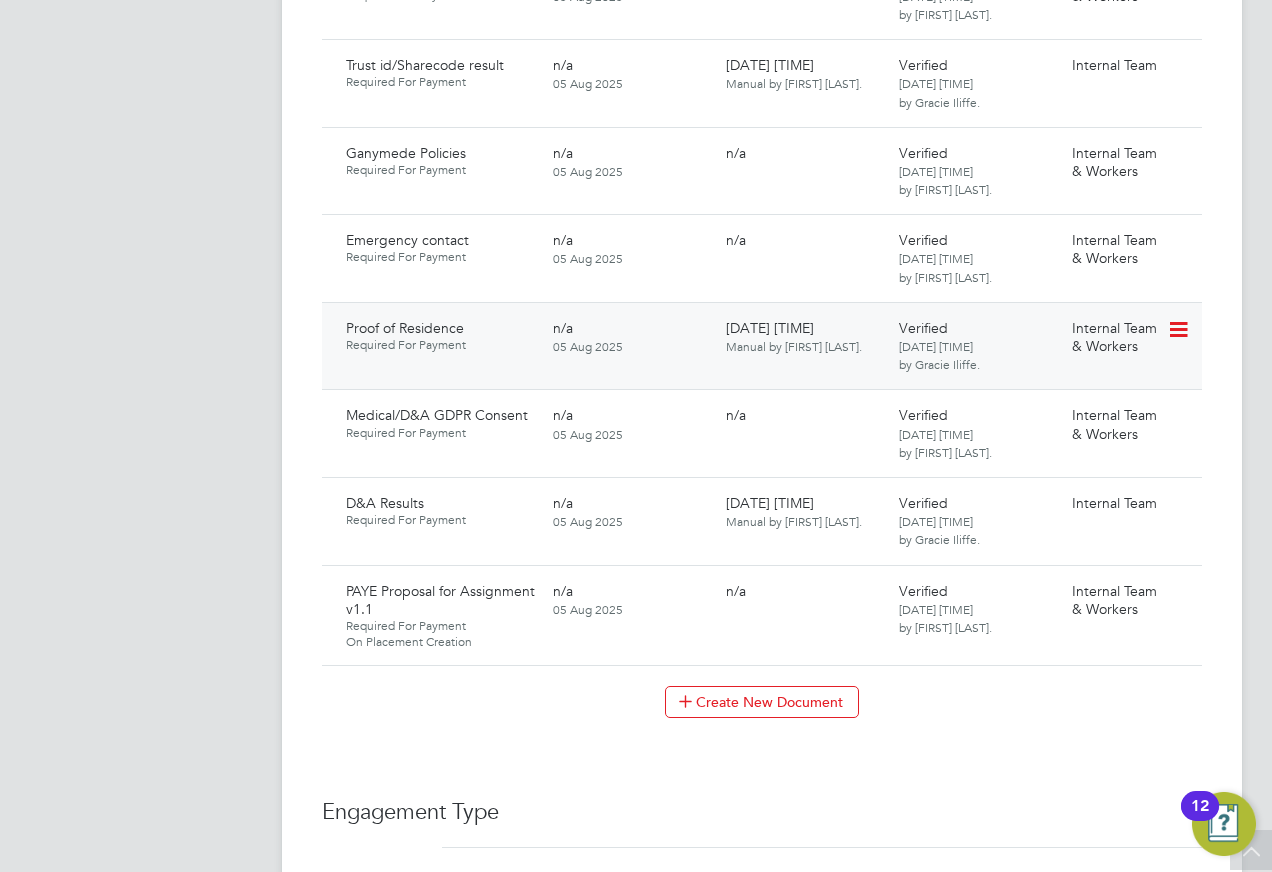 click 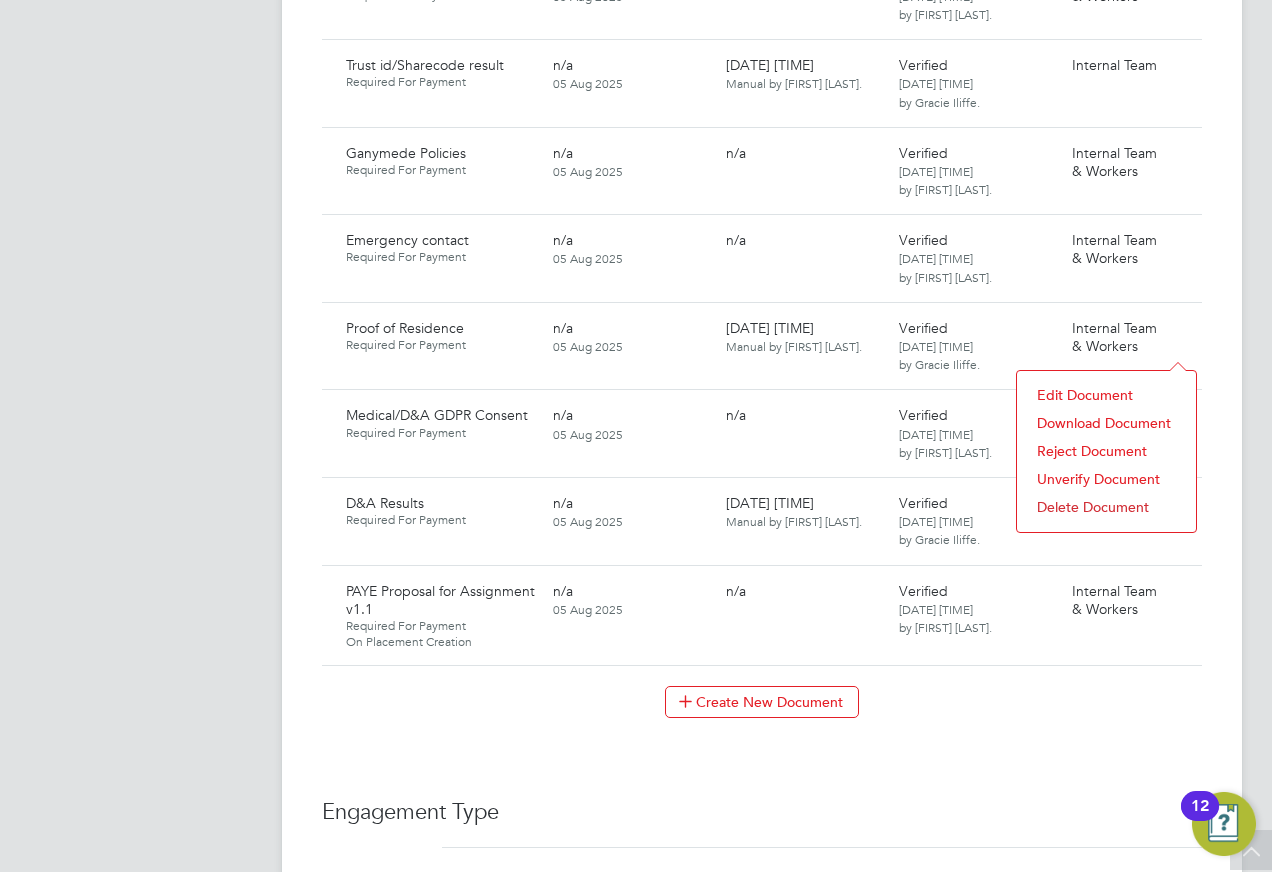 click on "Download Document" 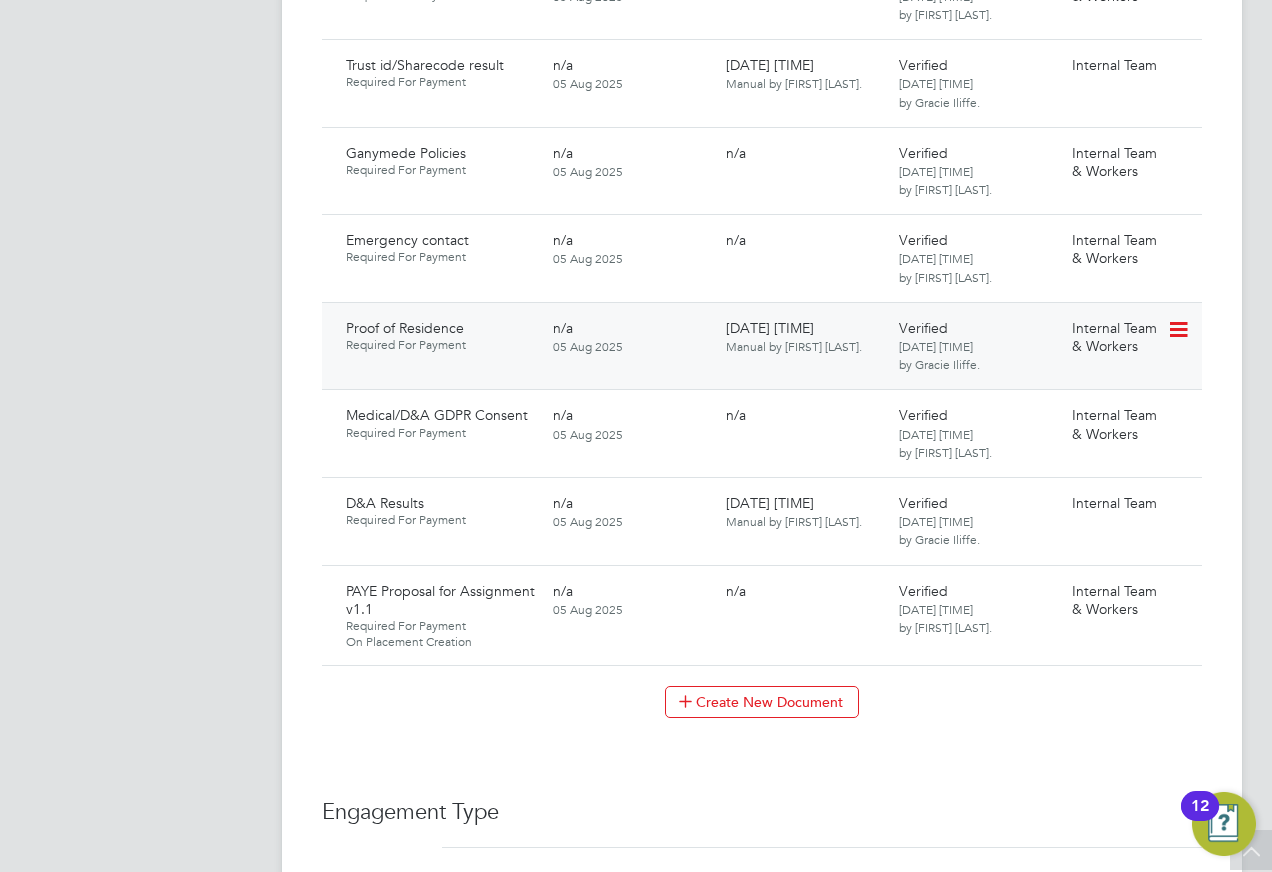 click 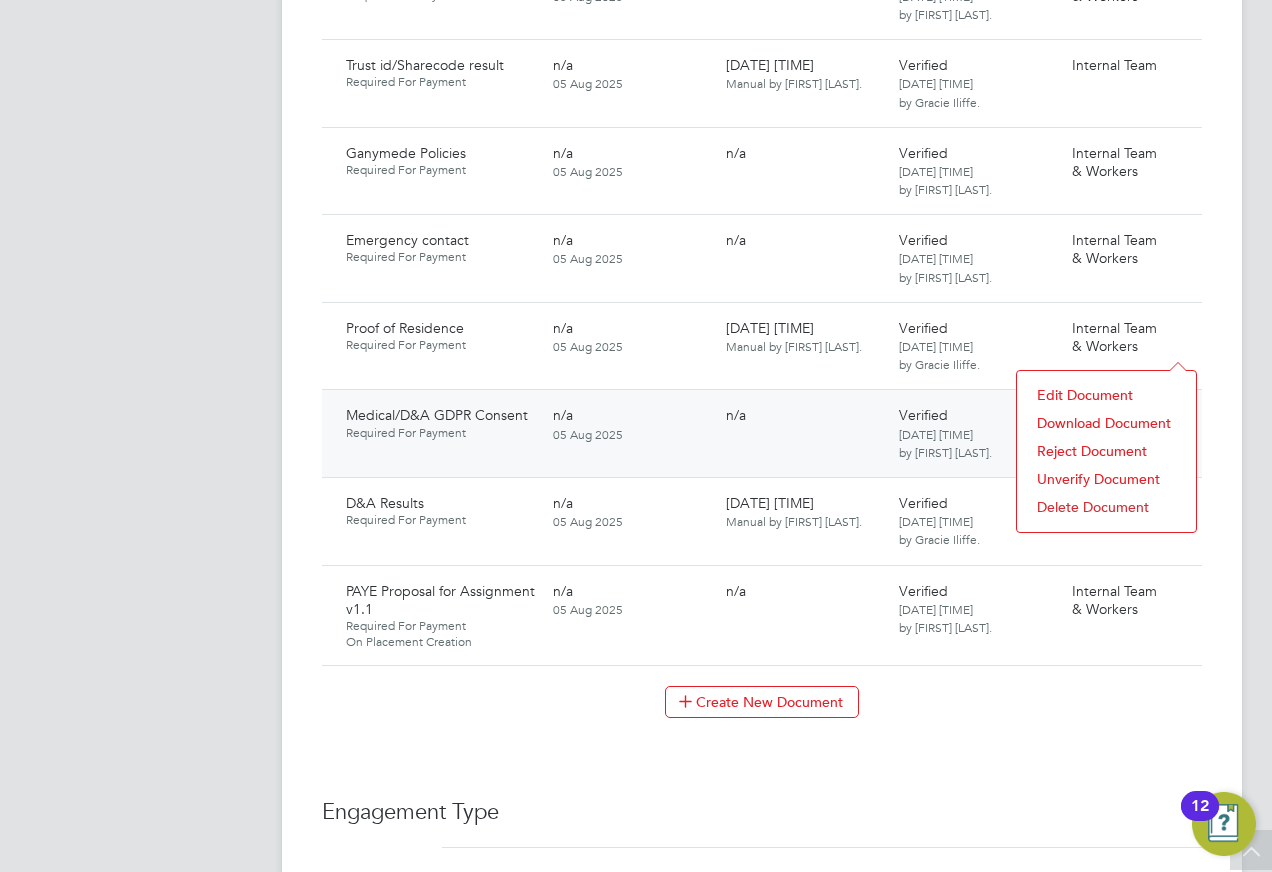 drag, startPoint x: 1058, startPoint y: 449, endPoint x: 987, endPoint y: 435, distance: 72.36712 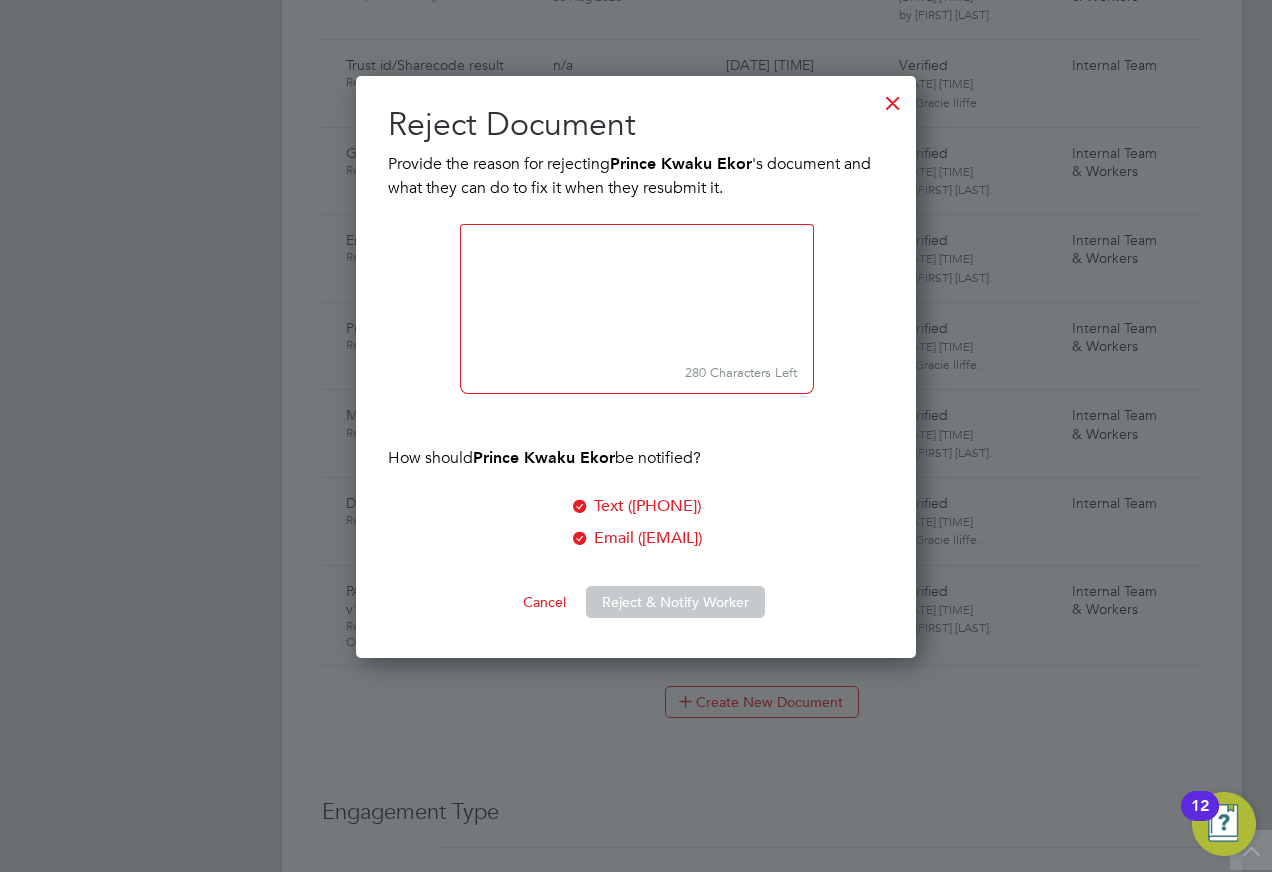 scroll, scrollTop: 10, scrollLeft: 10, axis: both 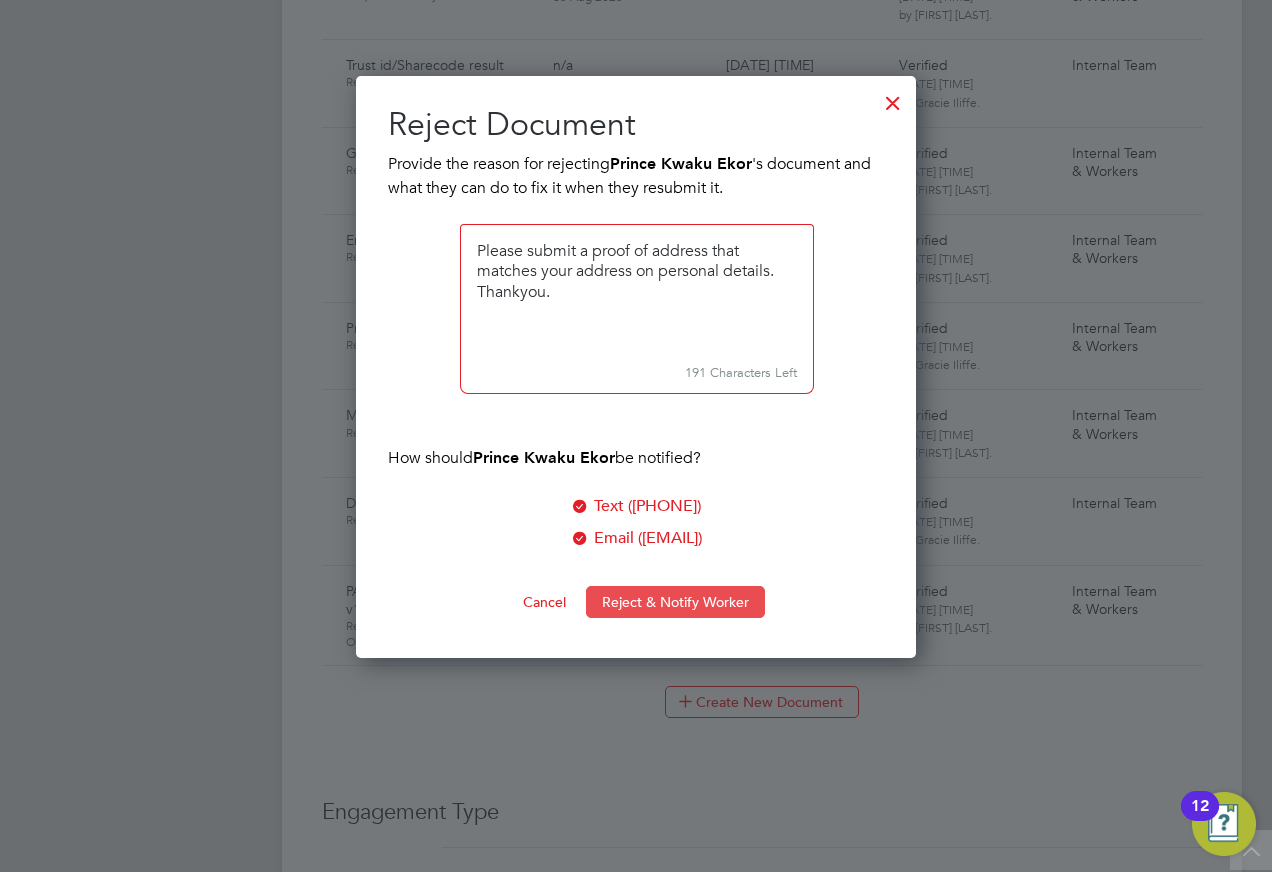 type on "Please submit a proof of address that matches your address on personal details. Thankyou." 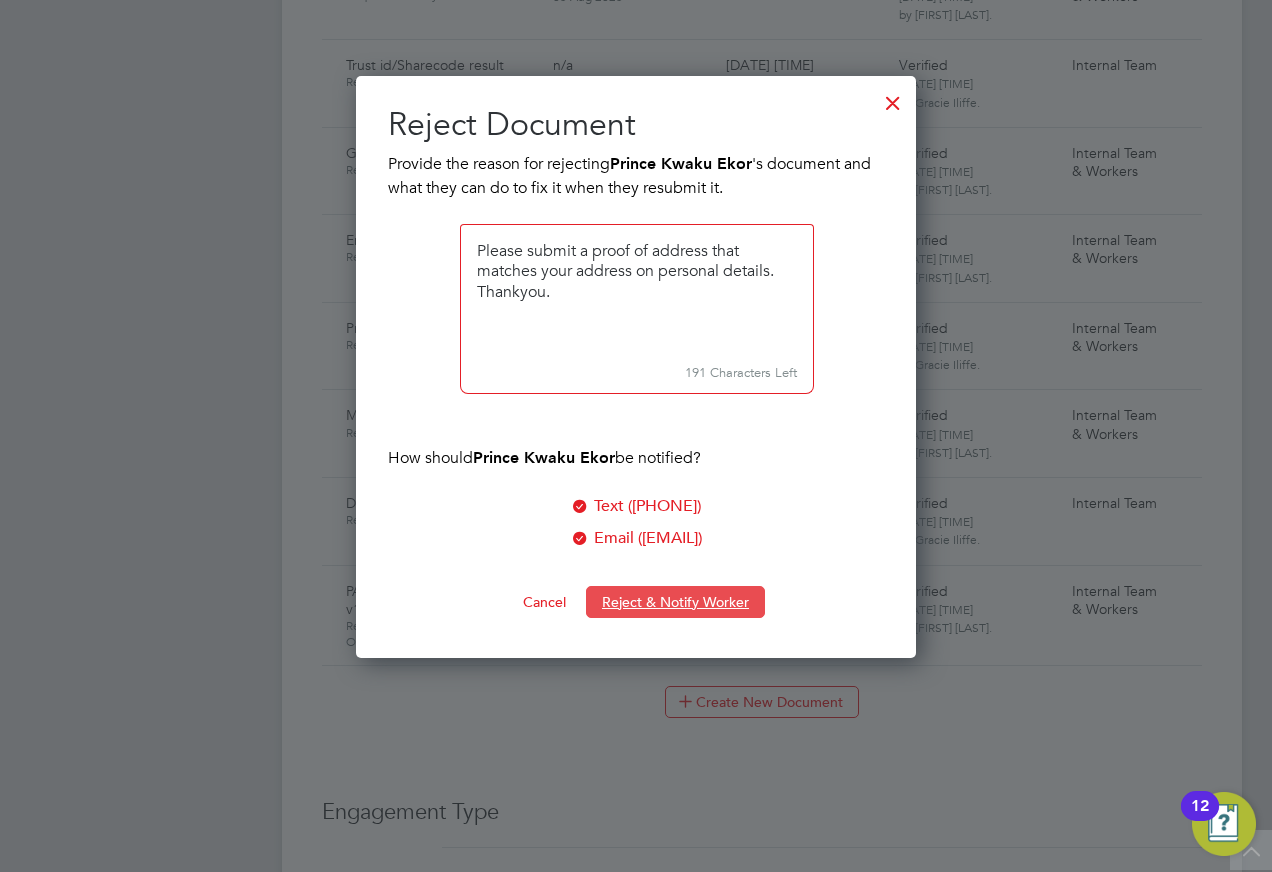 click on "Reject & Notify Worker" at bounding box center [675, 602] 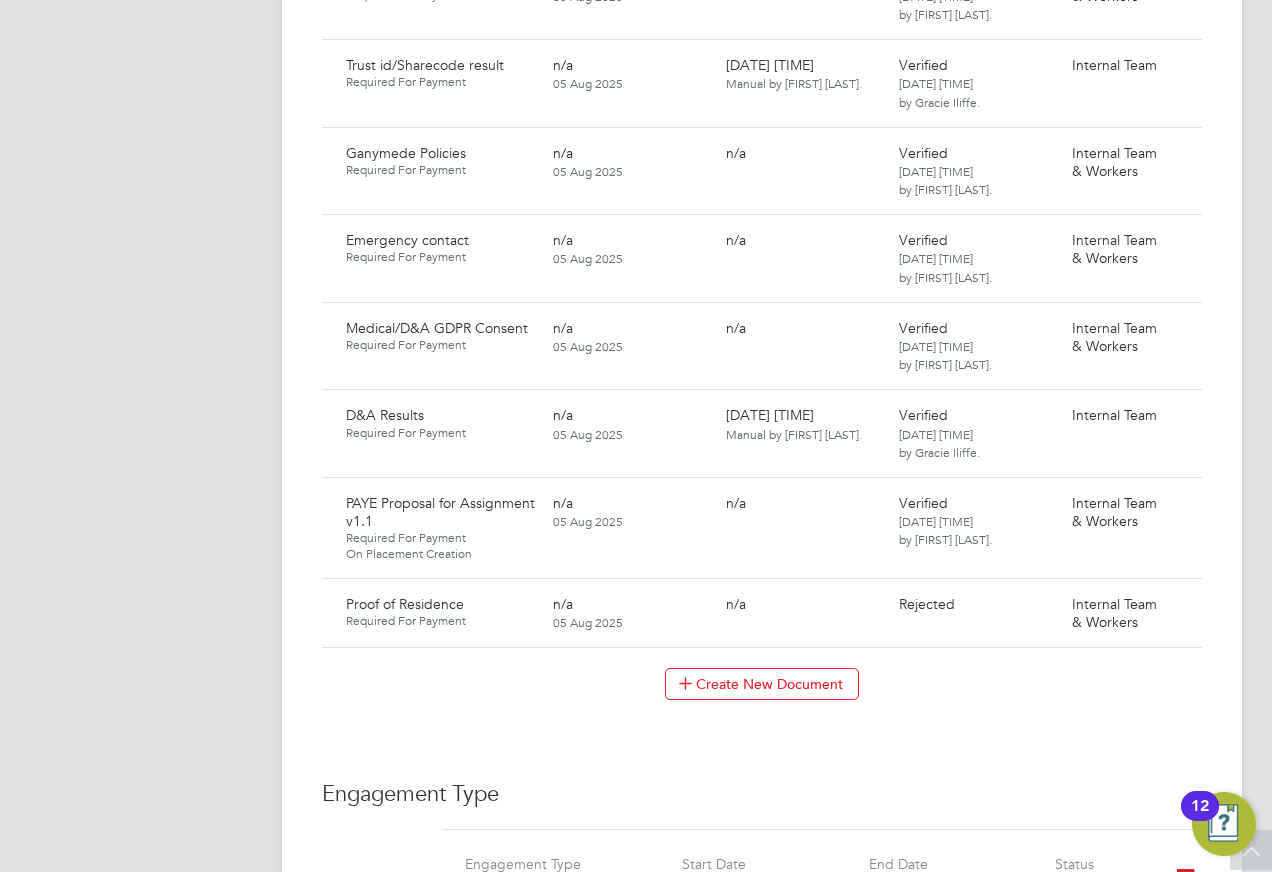 click on "Document Rejected The selected document has been rejected. Cancel Okay" 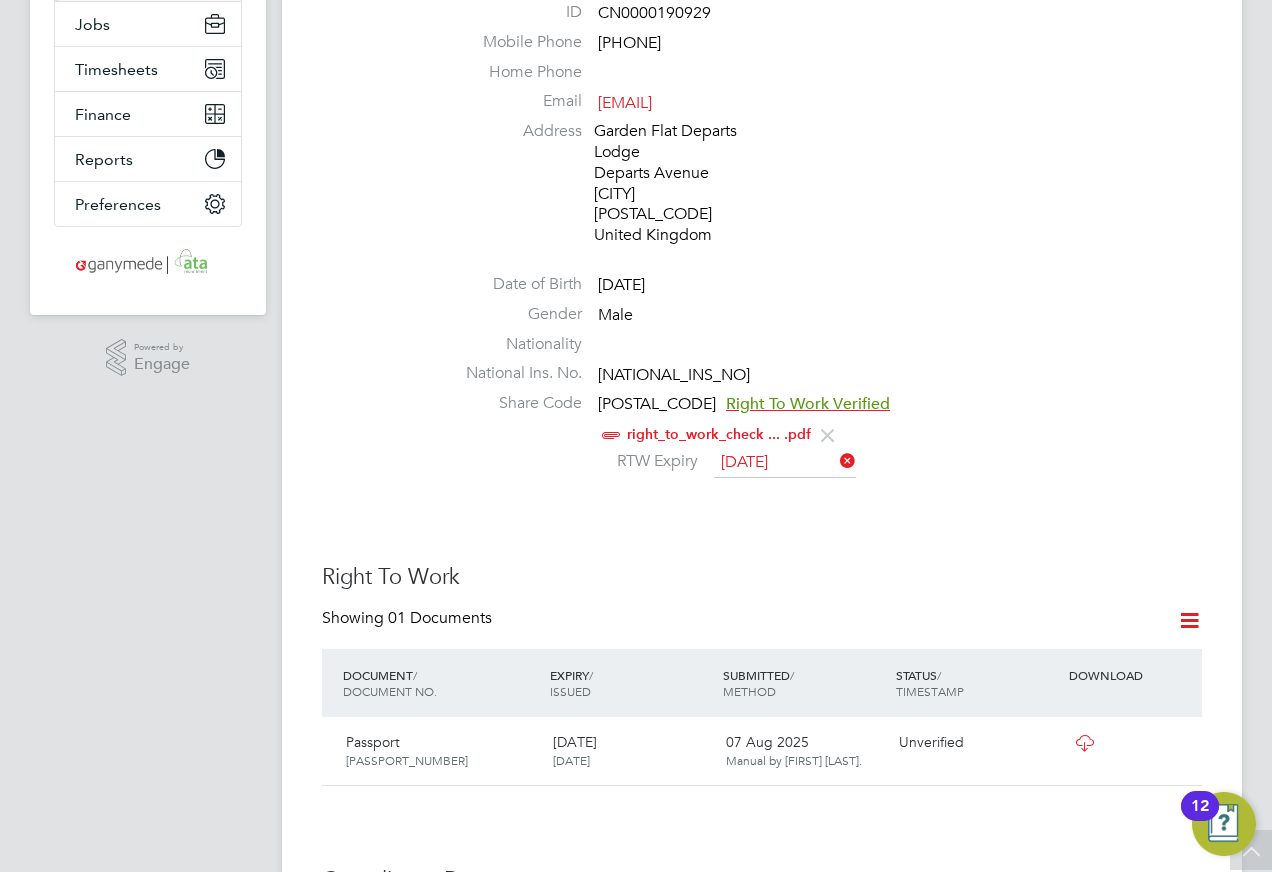 scroll, scrollTop: 400, scrollLeft: 0, axis: vertical 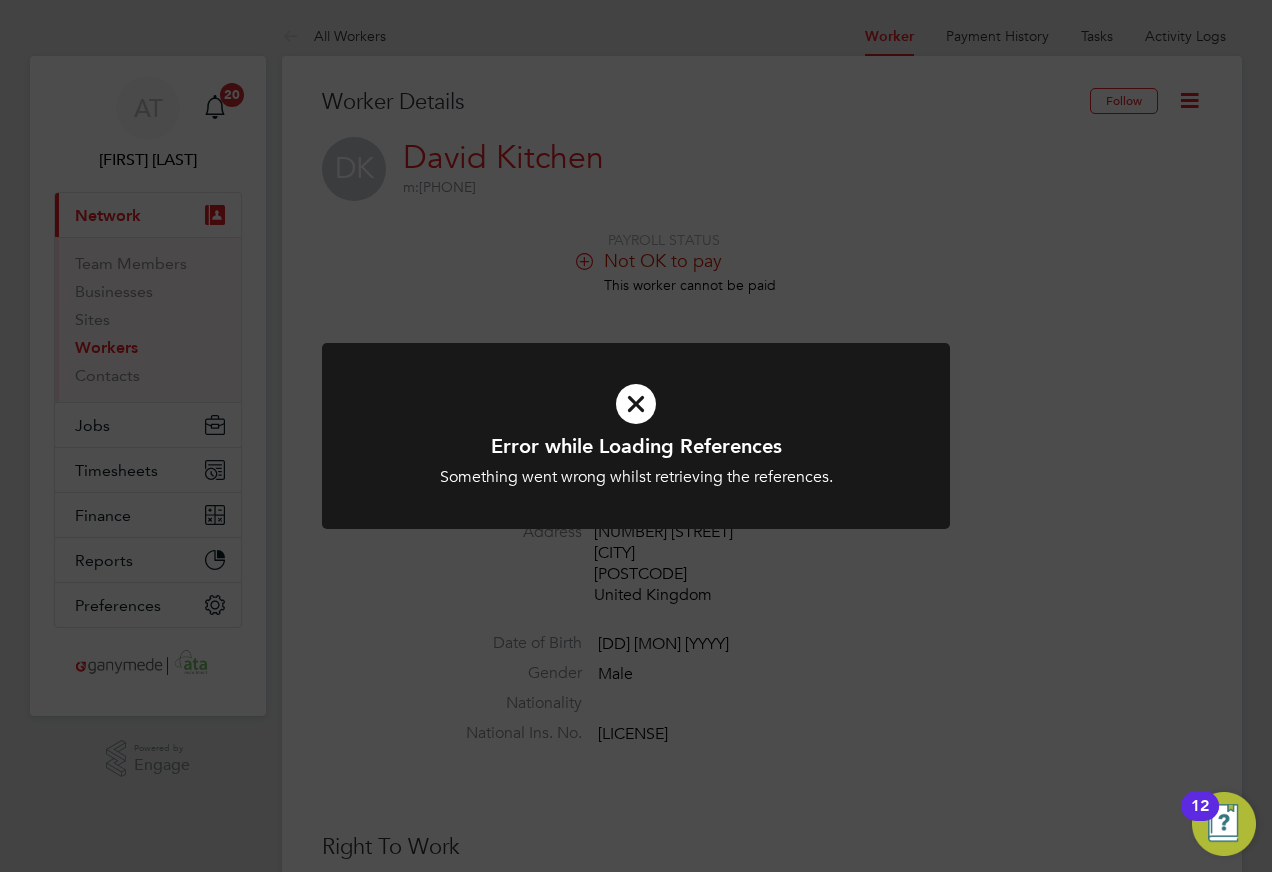 drag, startPoint x: 632, startPoint y: 403, endPoint x: 443, endPoint y: 341, distance: 198.90953 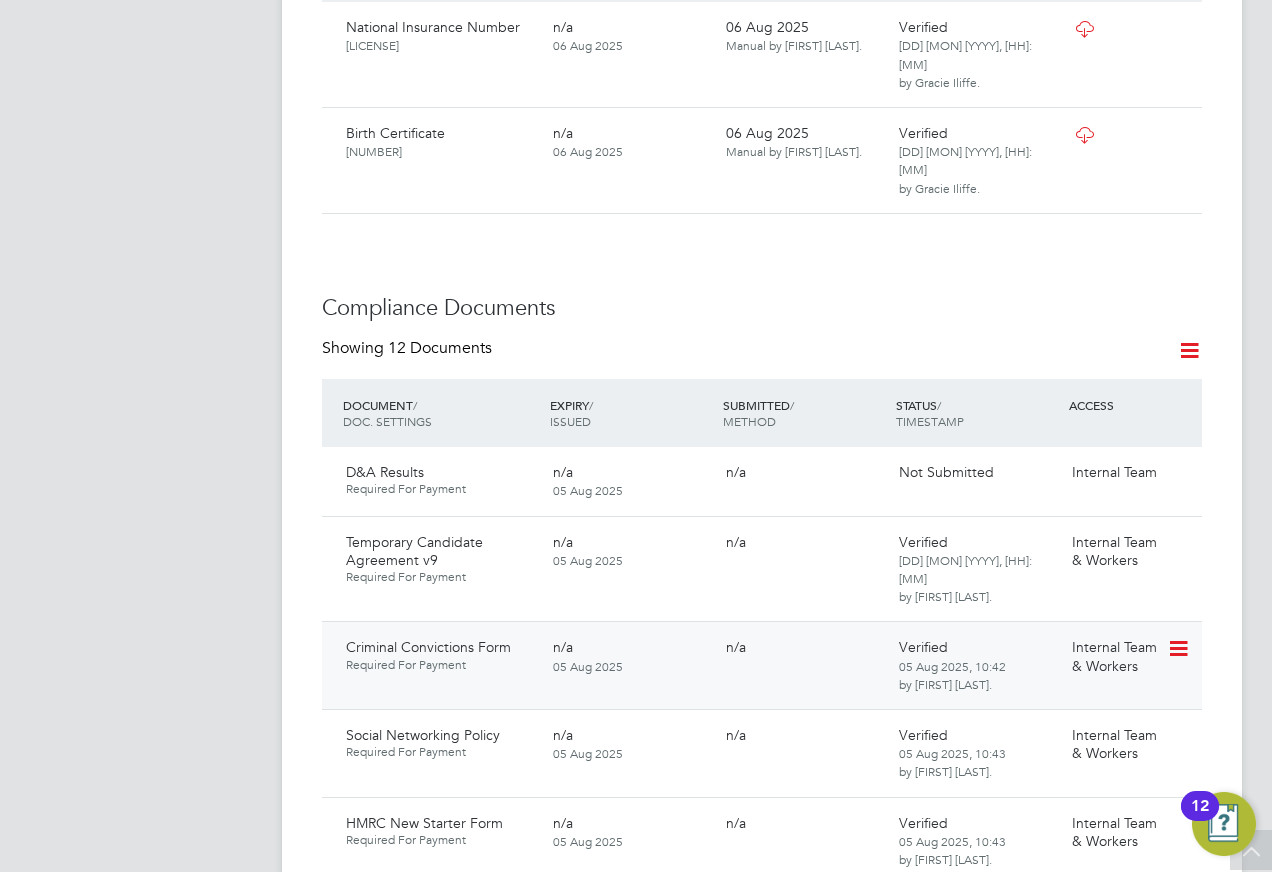 scroll, scrollTop: 1100, scrollLeft: 0, axis: vertical 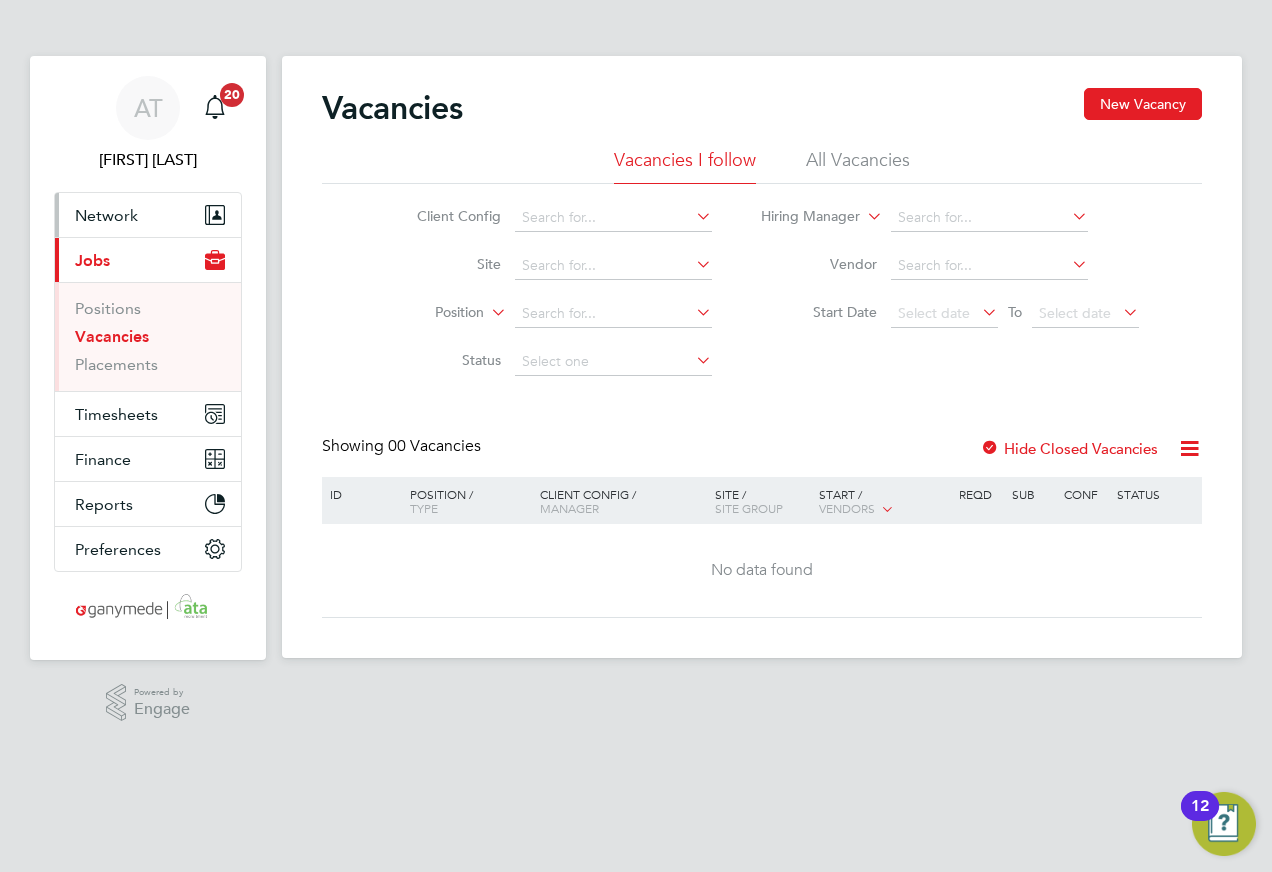 click on "Network" at bounding box center [106, 215] 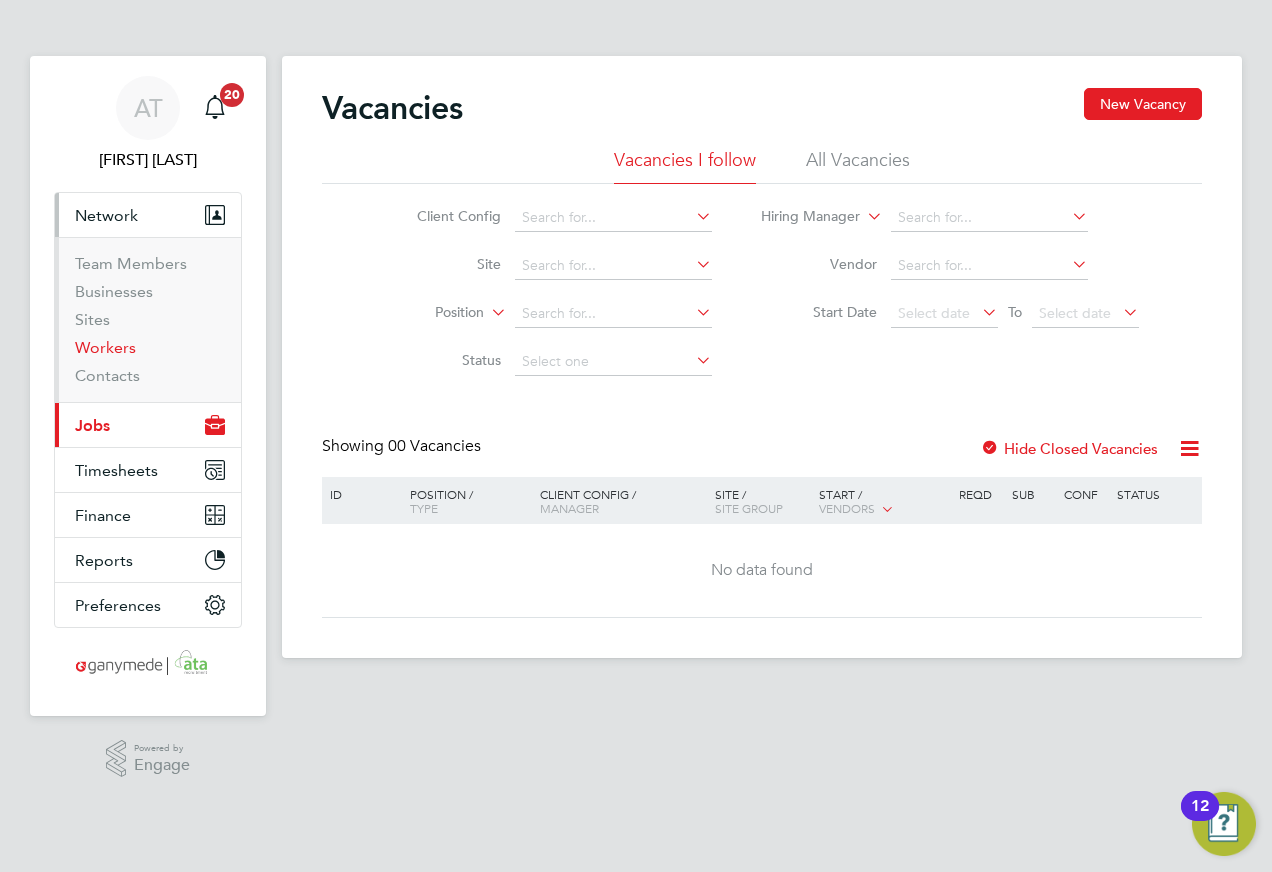 click on "Workers" at bounding box center (105, 347) 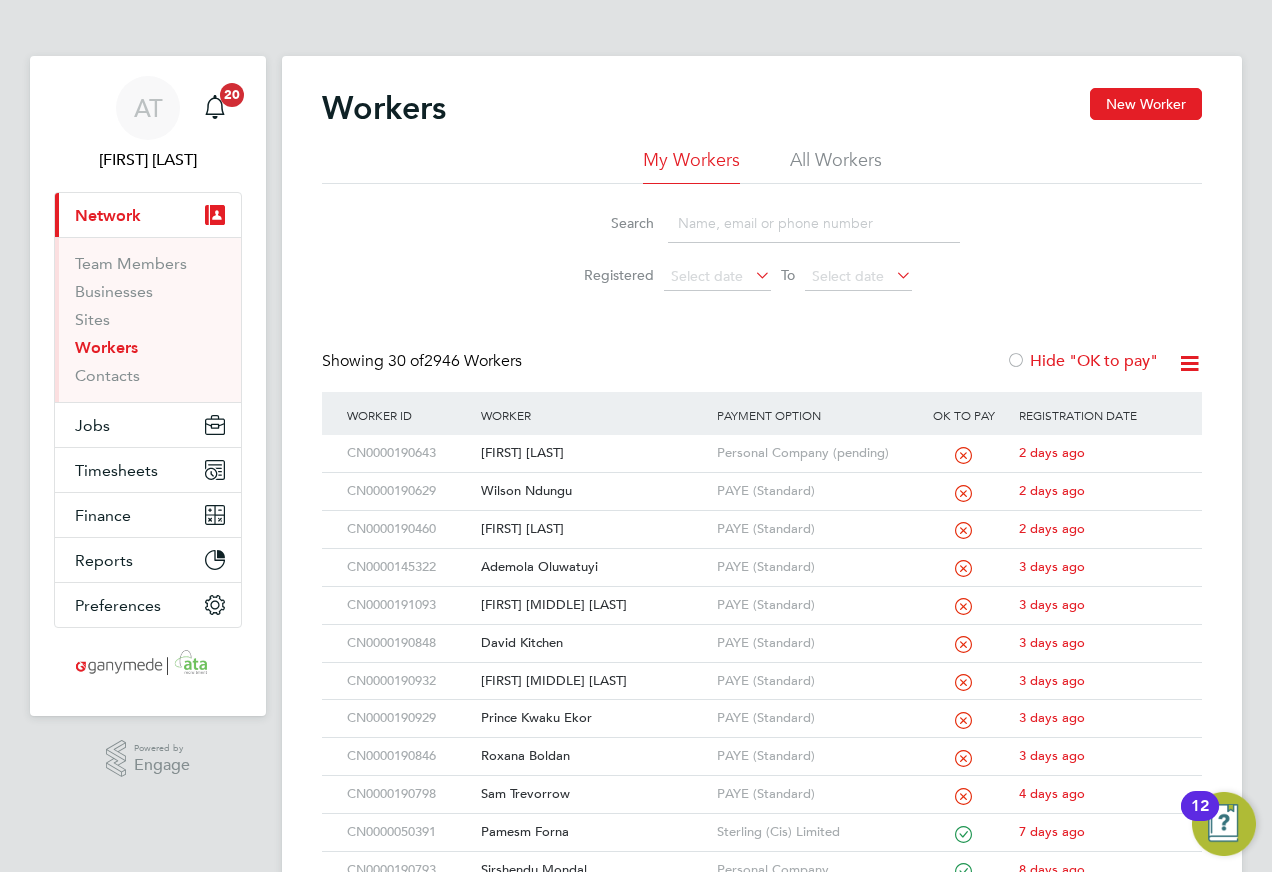 click 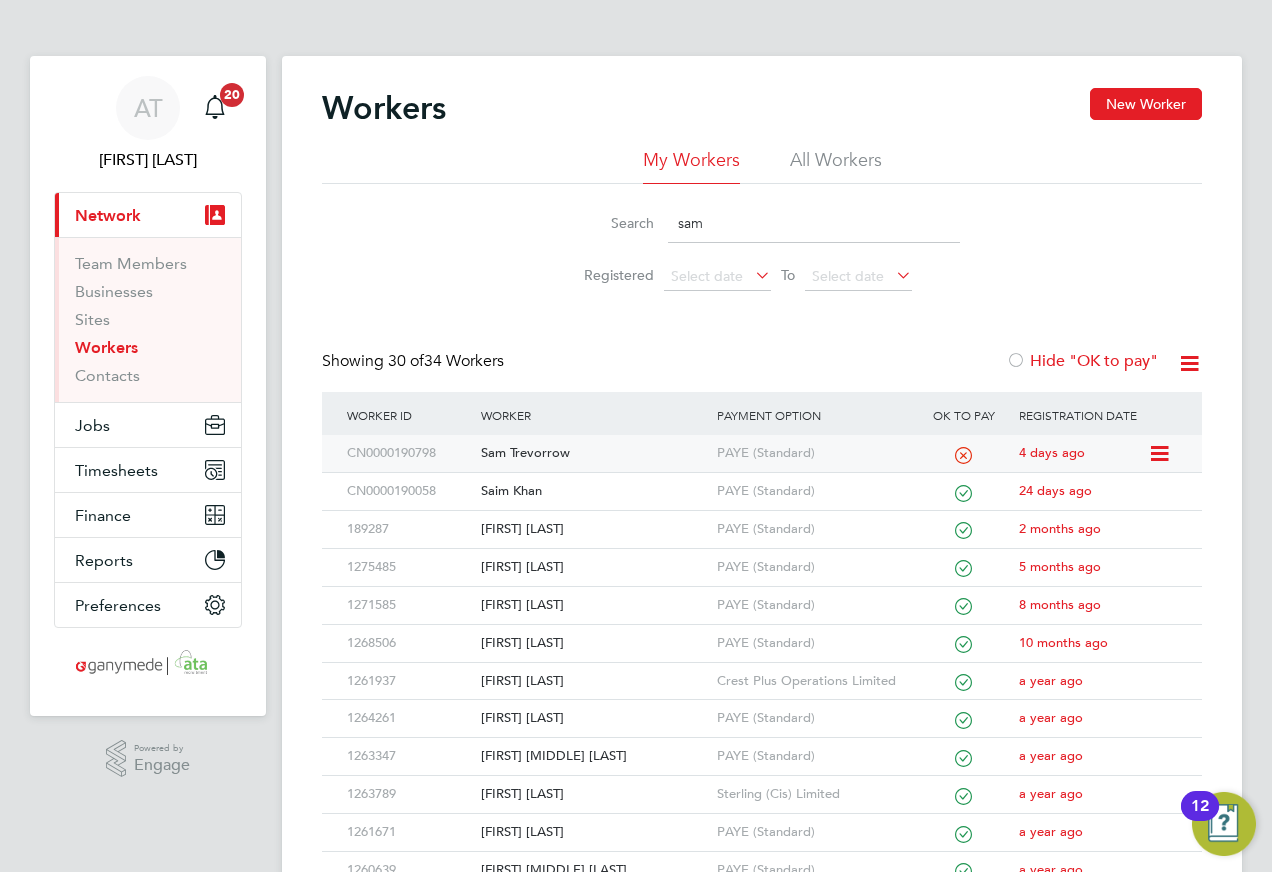 click on "Sam Trevorrow" 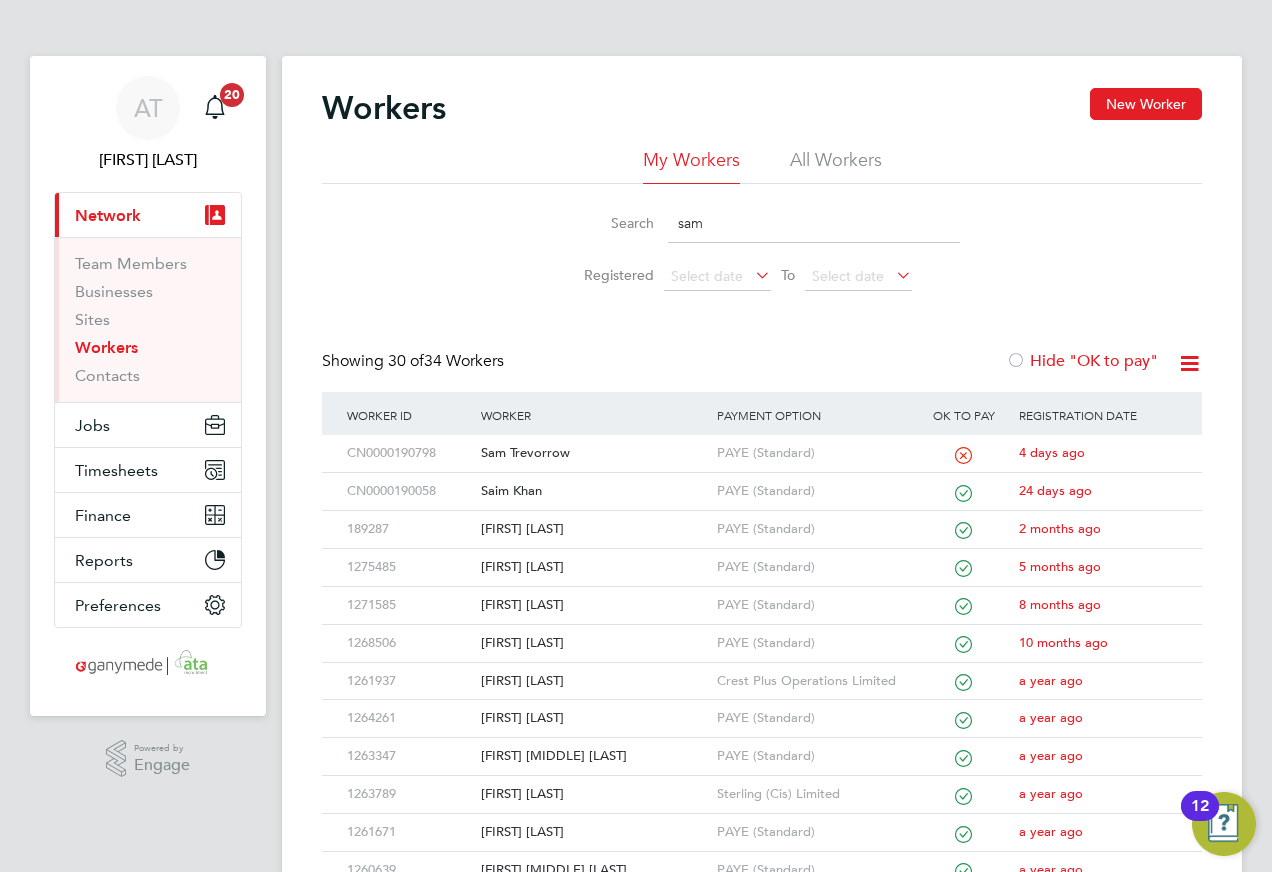 drag, startPoint x: 725, startPoint y: 218, endPoint x: 566, endPoint y: 225, distance: 159.154 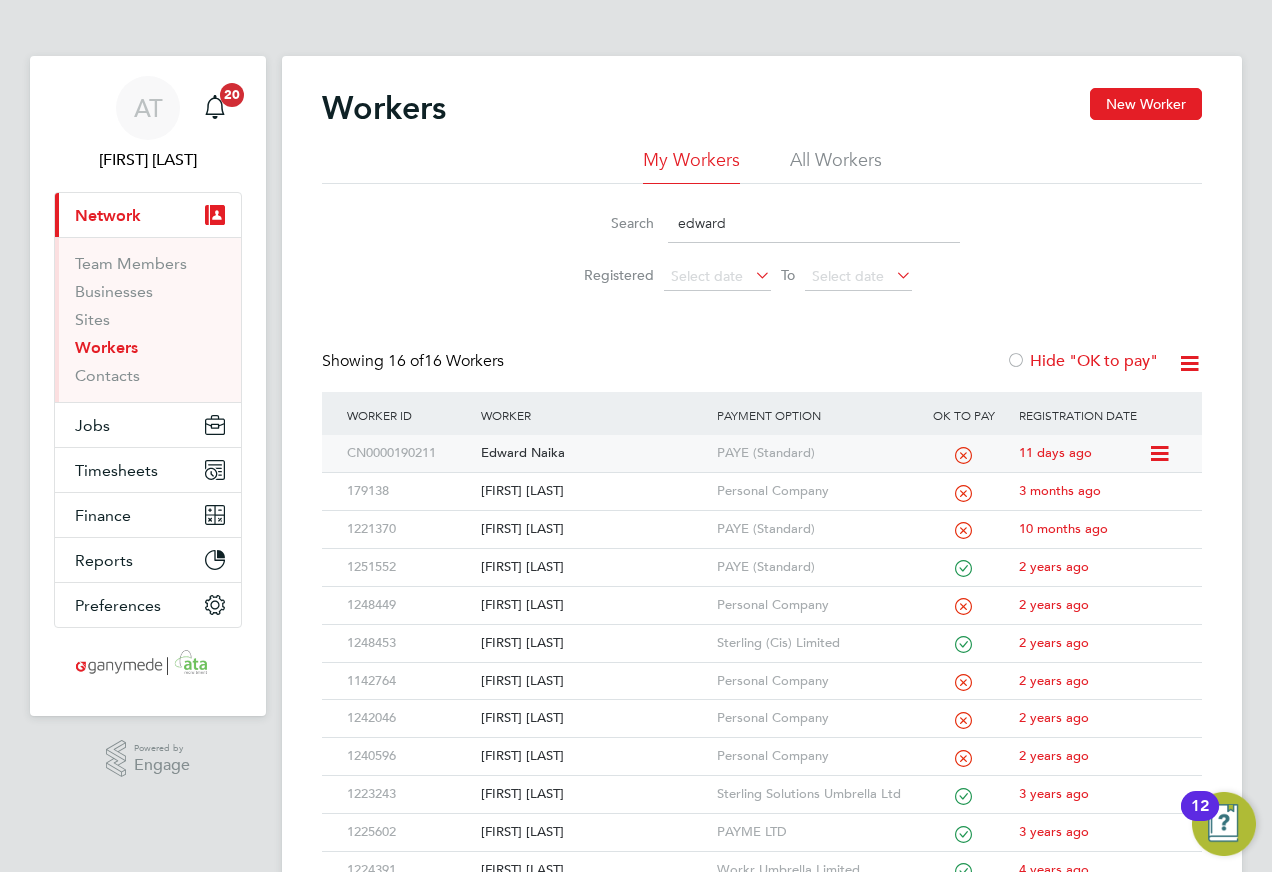 type on "edward" 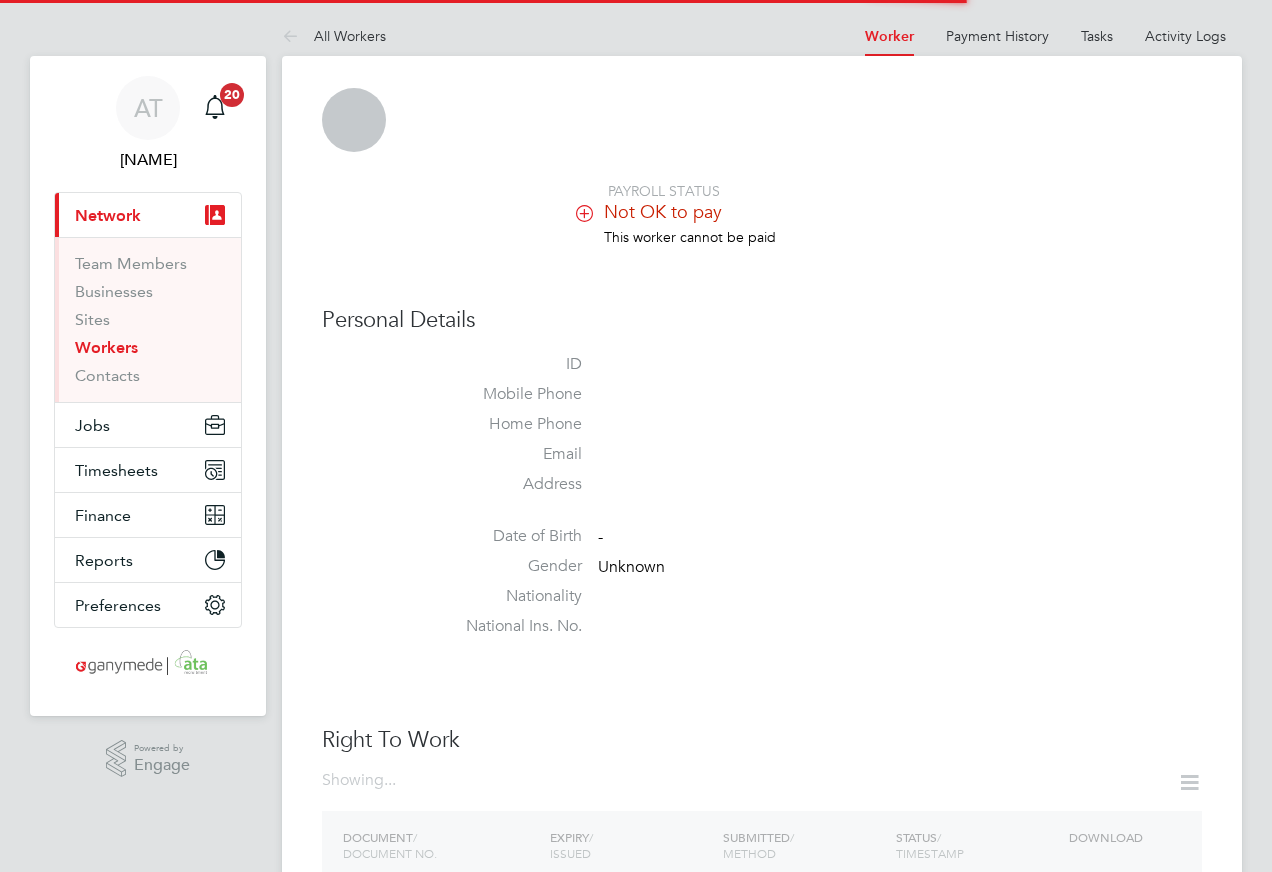 scroll, scrollTop: 0, scrollLeft: 0, axis: both 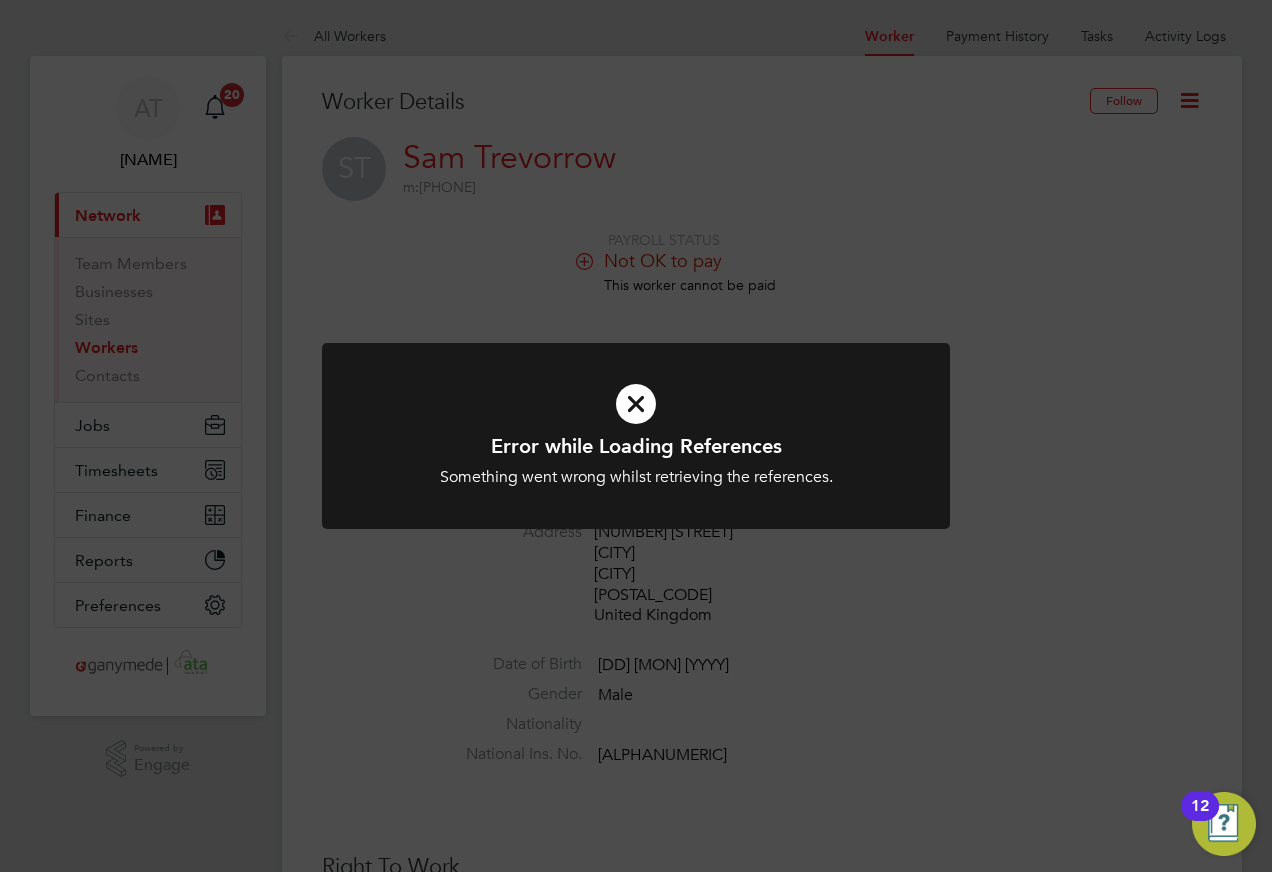 click at bounding box center (636, 404) 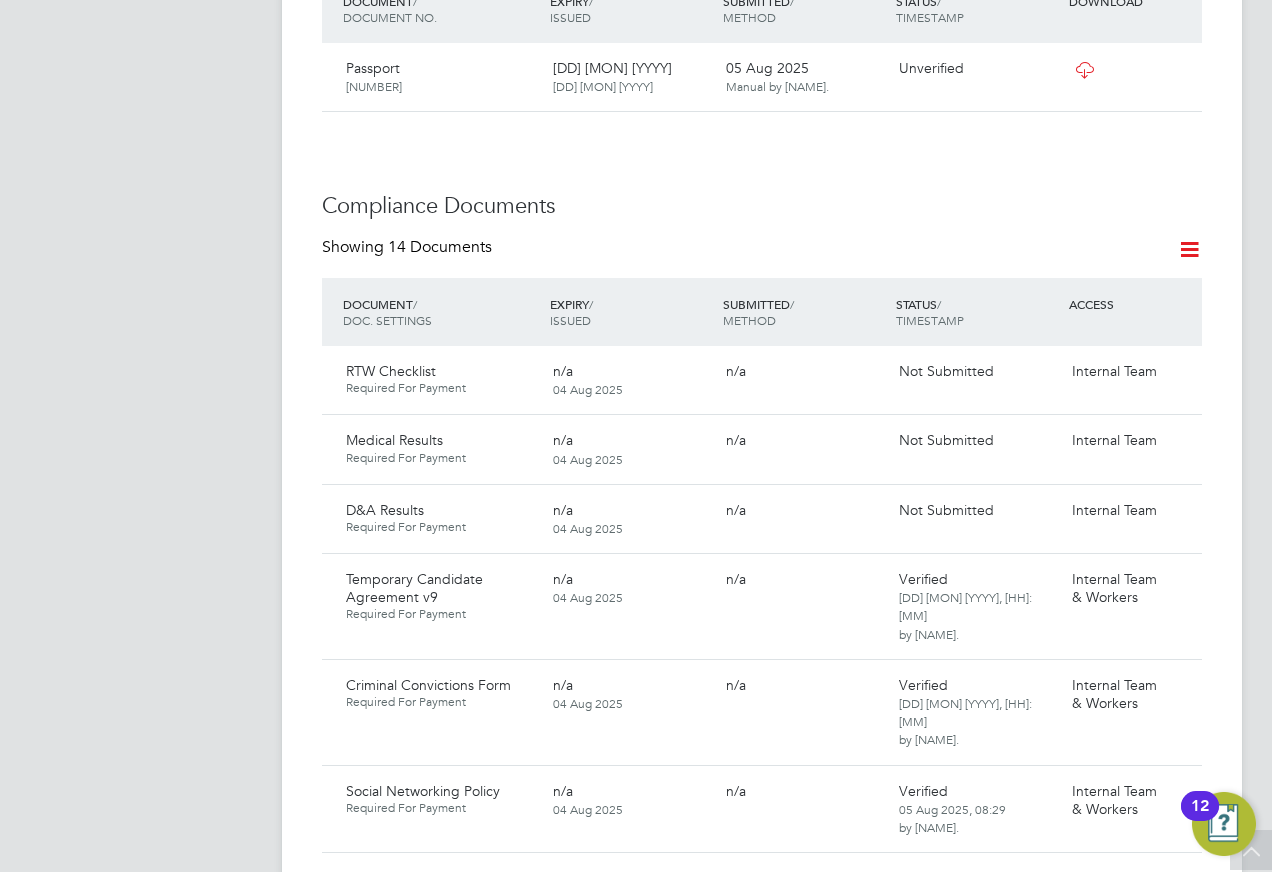 scroll, scrollTop: 1000, scrollLeft: 0, axis: vertical 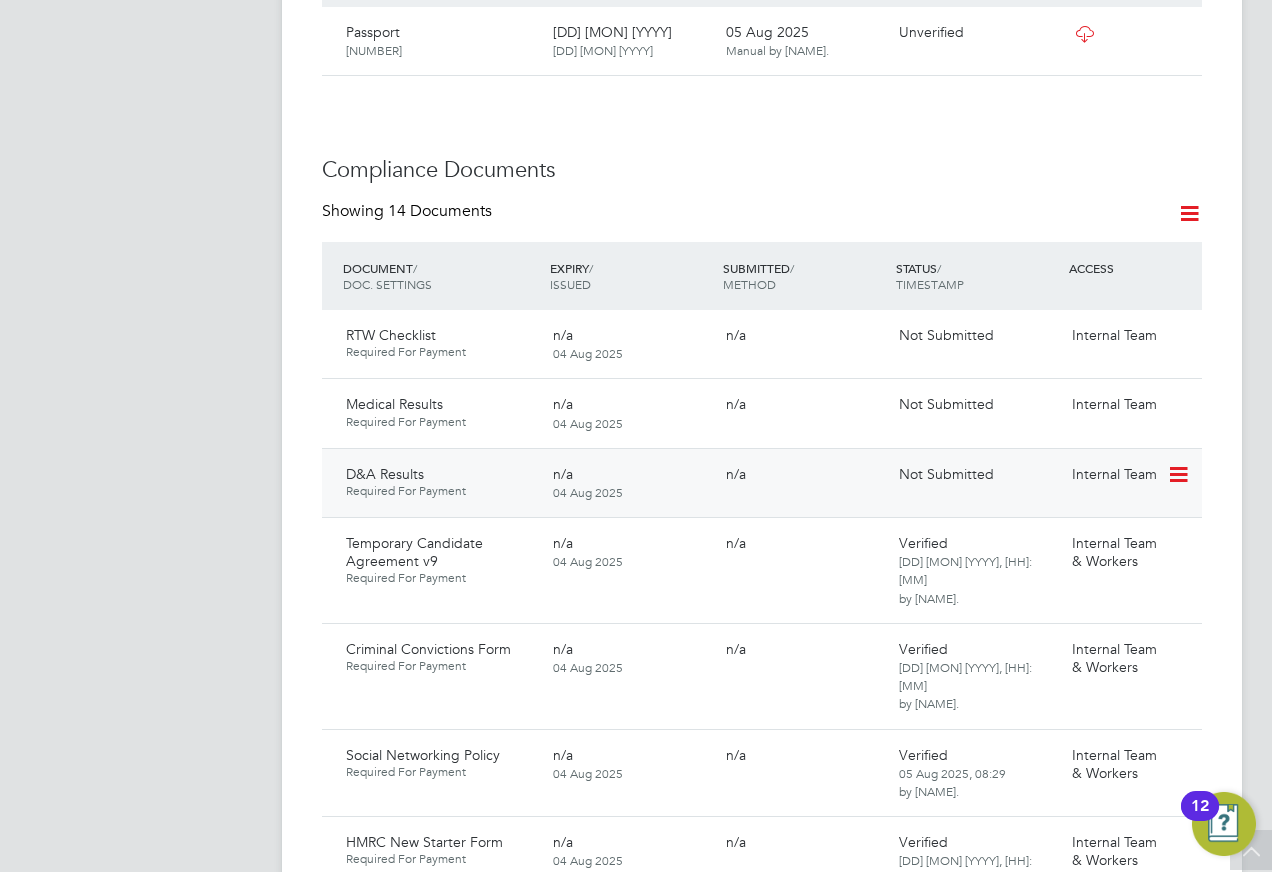 click 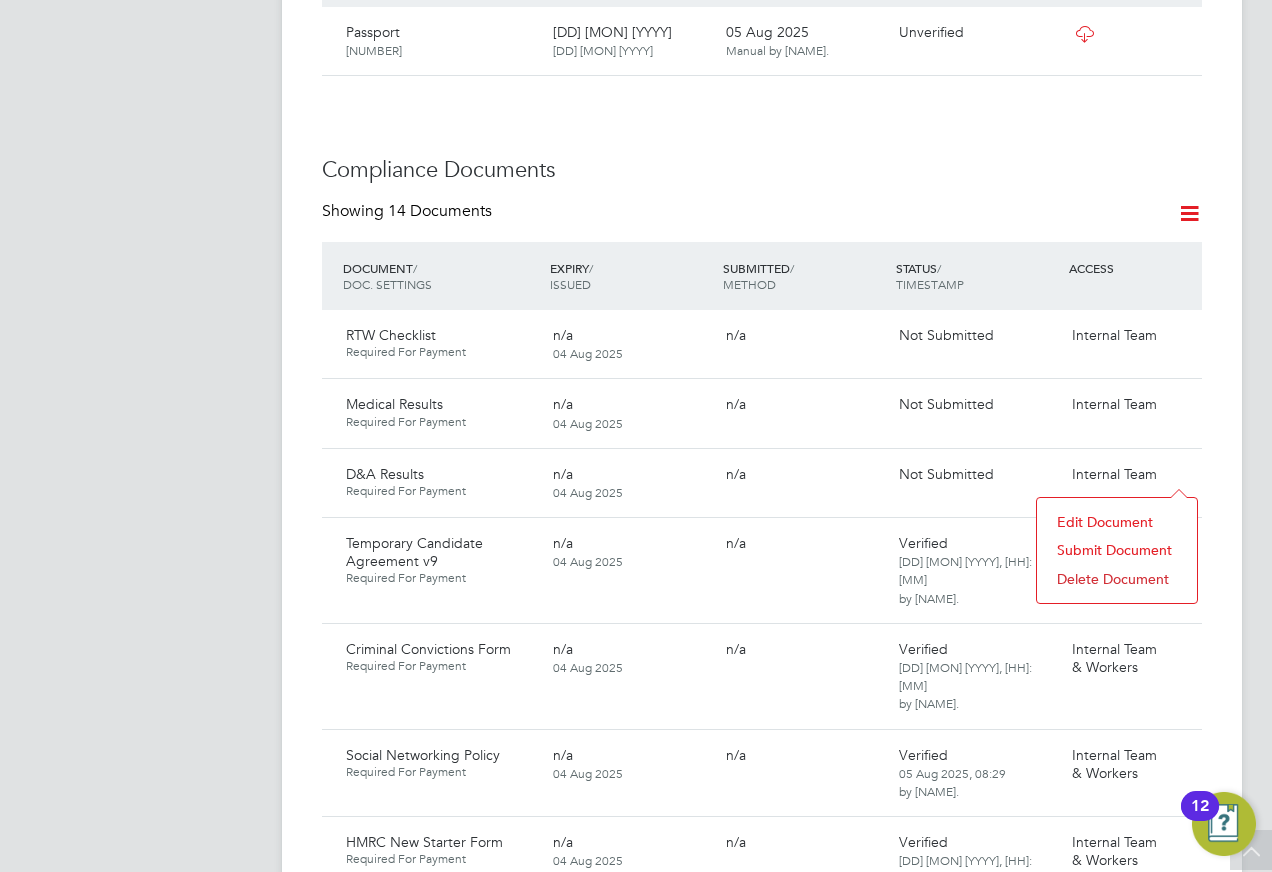 click on "Submit Document" 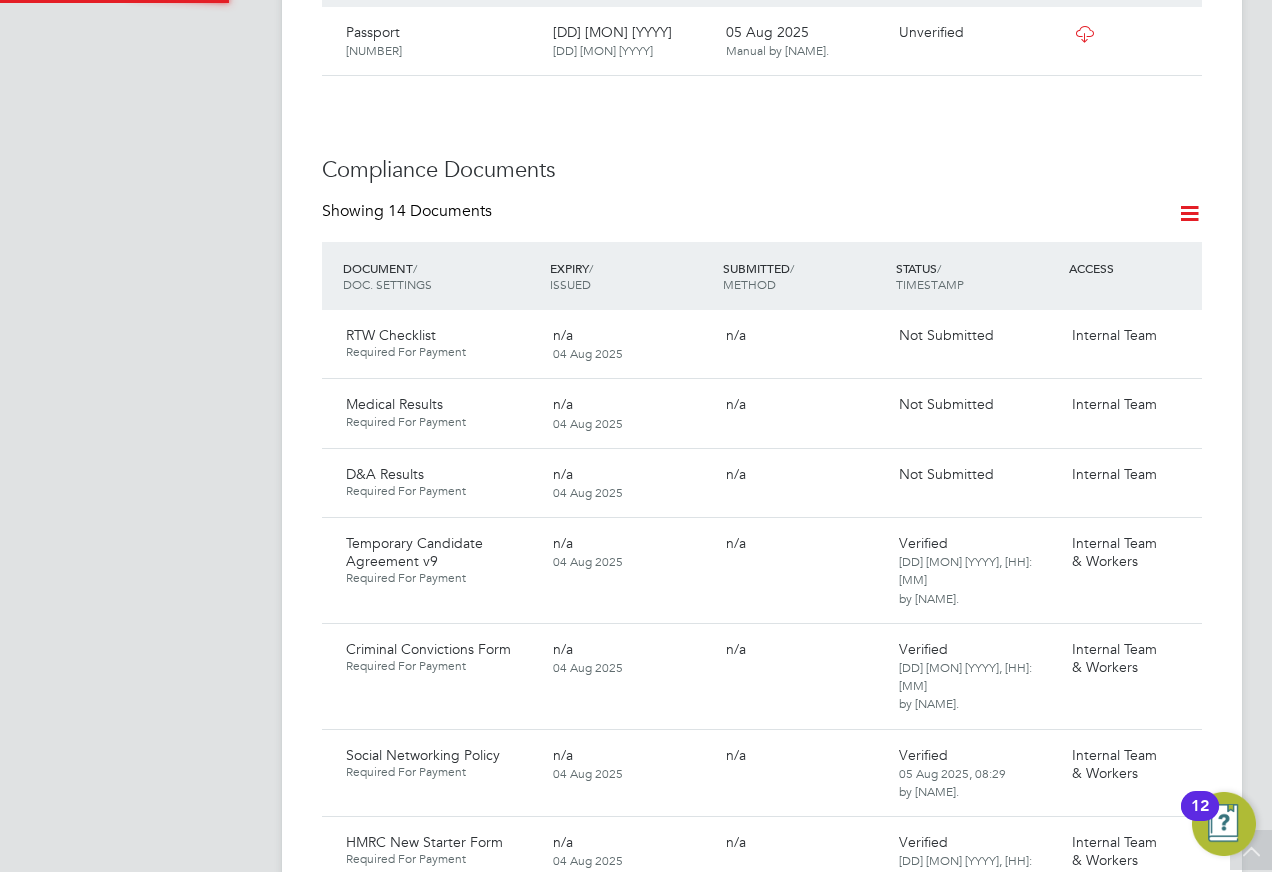 scroll, scrollTop: 10, scrollLeft: 10, axis: both 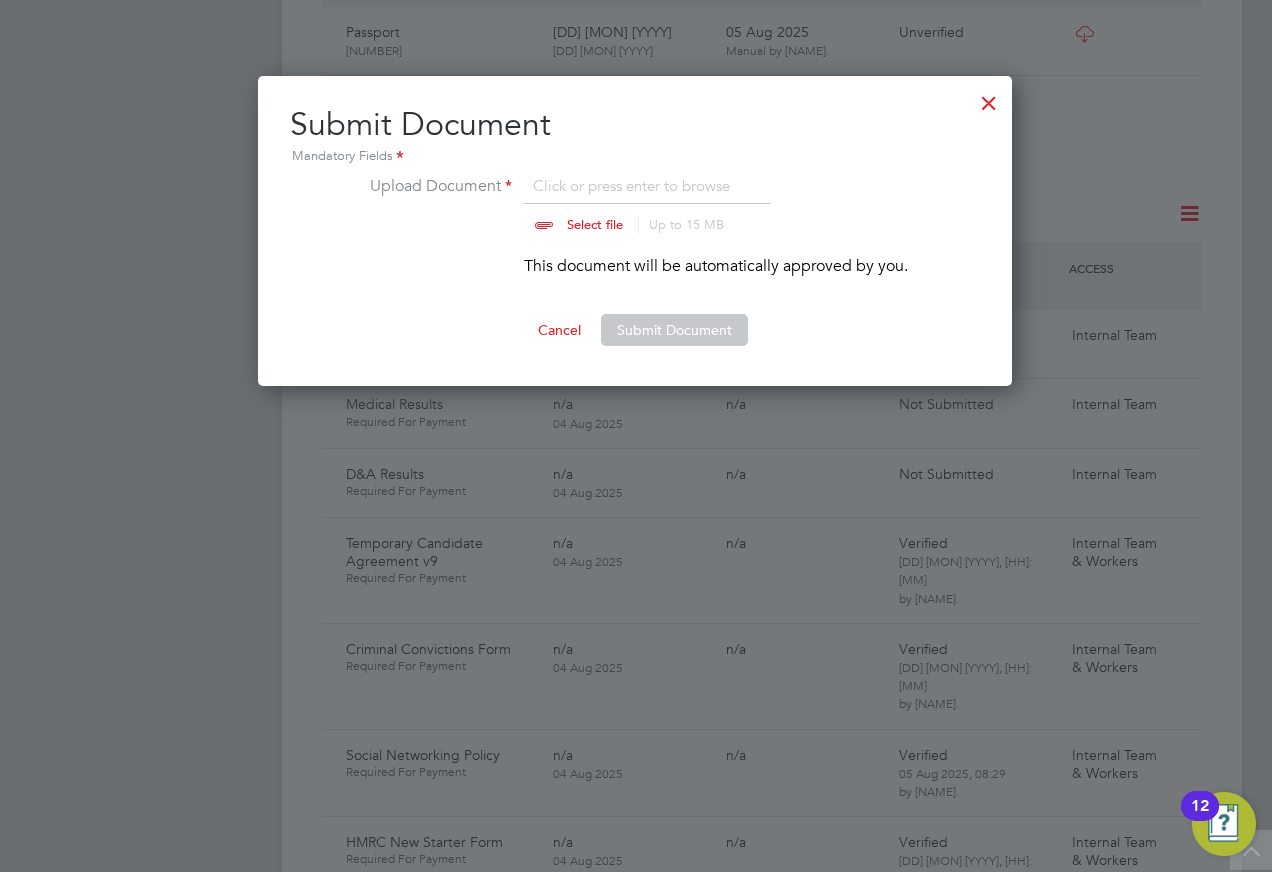 click at bounding box center (614, 204) 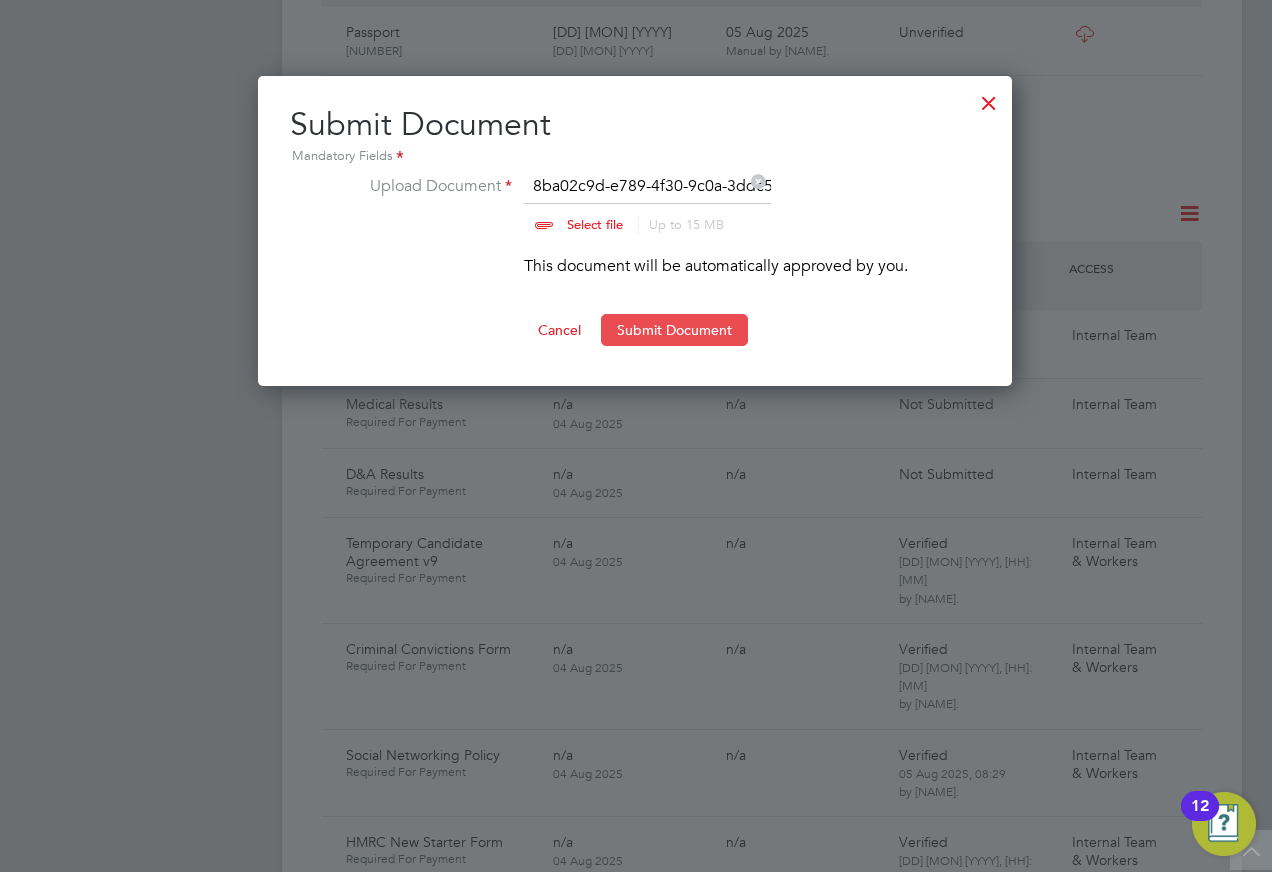 drag, startPoint x: 656, startPoint y: 322, endPoint x: 638, endPoint y: 325, distance: 18.248287 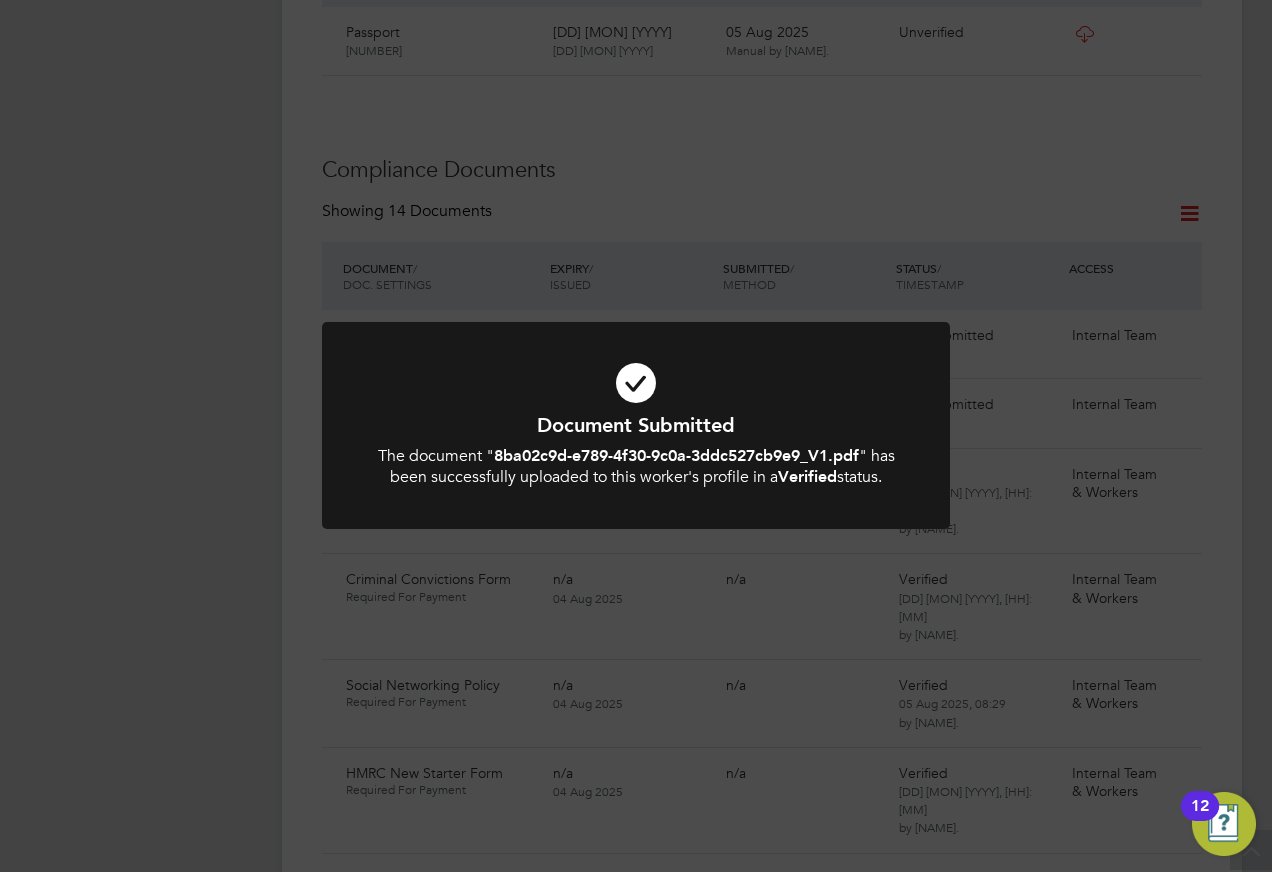 click on "Document Submitted The document " 8ba02c9d-e789-4f30-9c0a-3ddc527cb9e9_V1.pdf " has been successfully uploaded to this worker's profile in a  Verified  status. Cancel Okay" 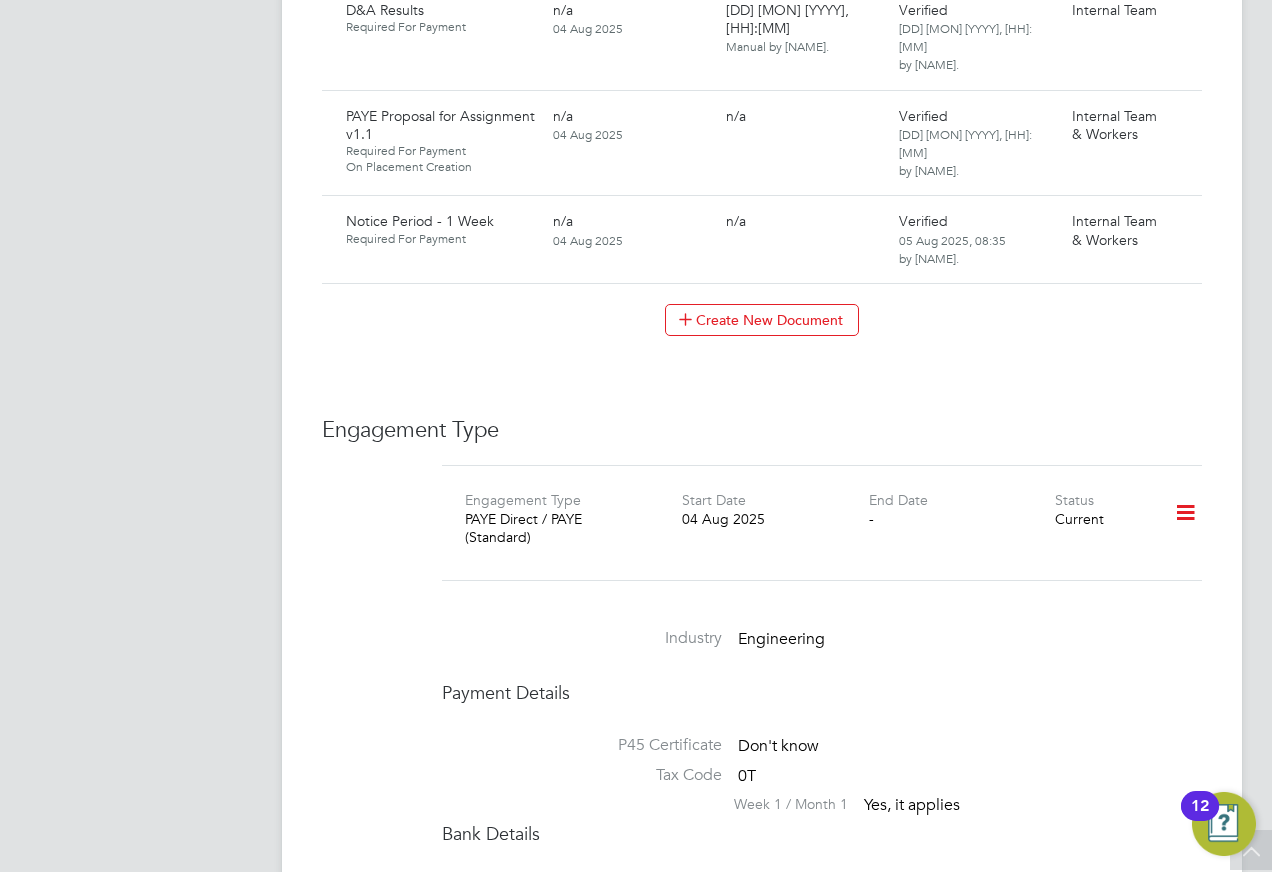 scroll, scrollTop: 2400, scrollLeft: 0, axis: vertical 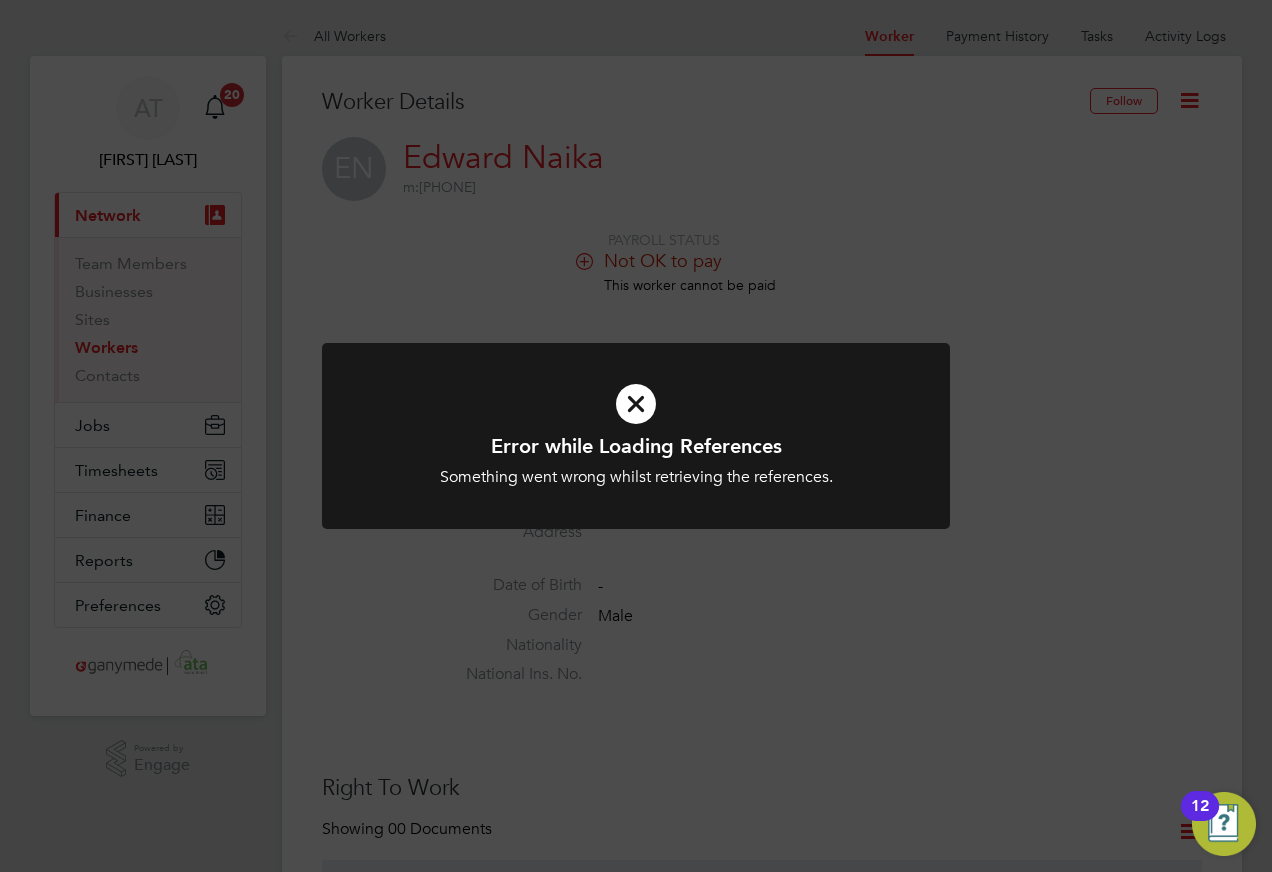 click at bounding box center (636, 404) 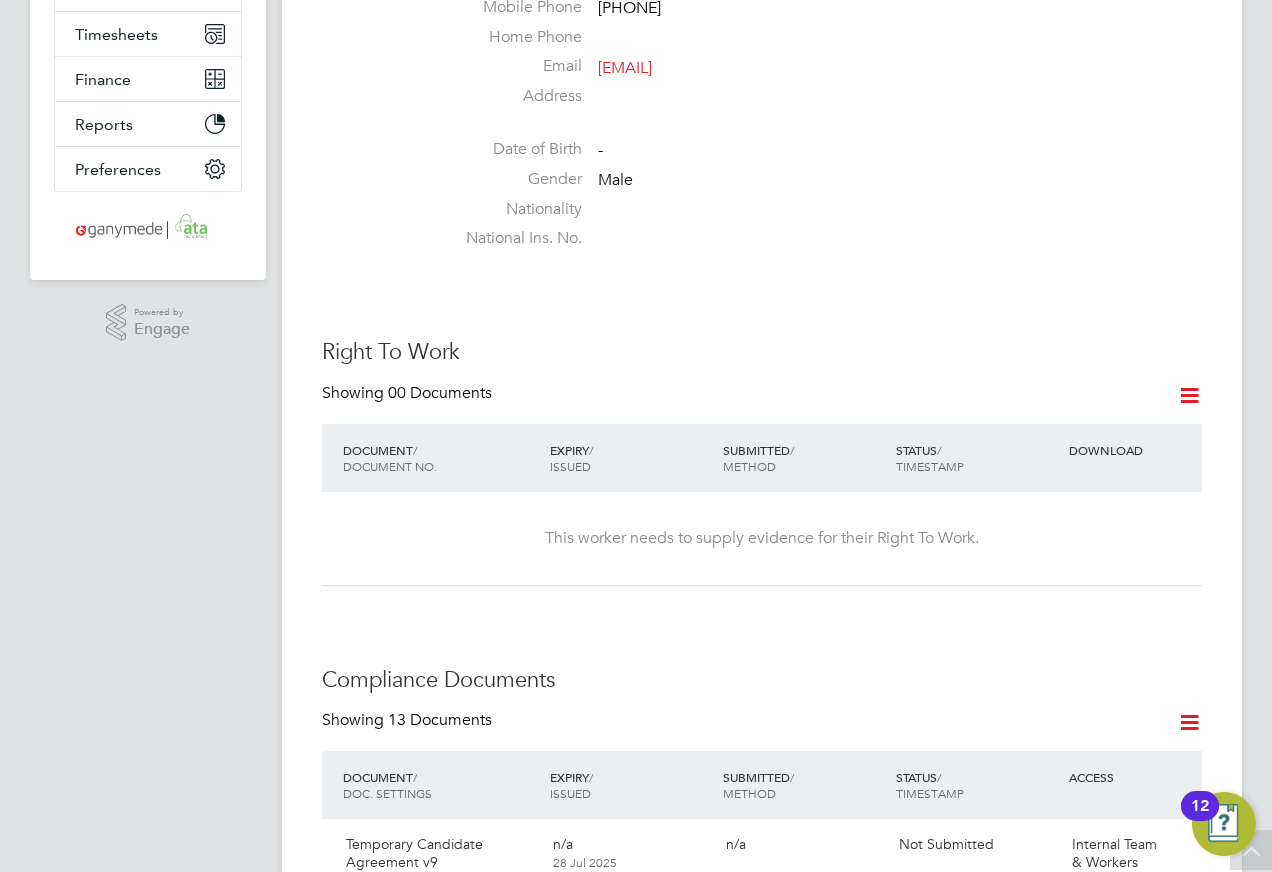 scroll, scrollTop: 0, scrollLeft: 0, axis: both 